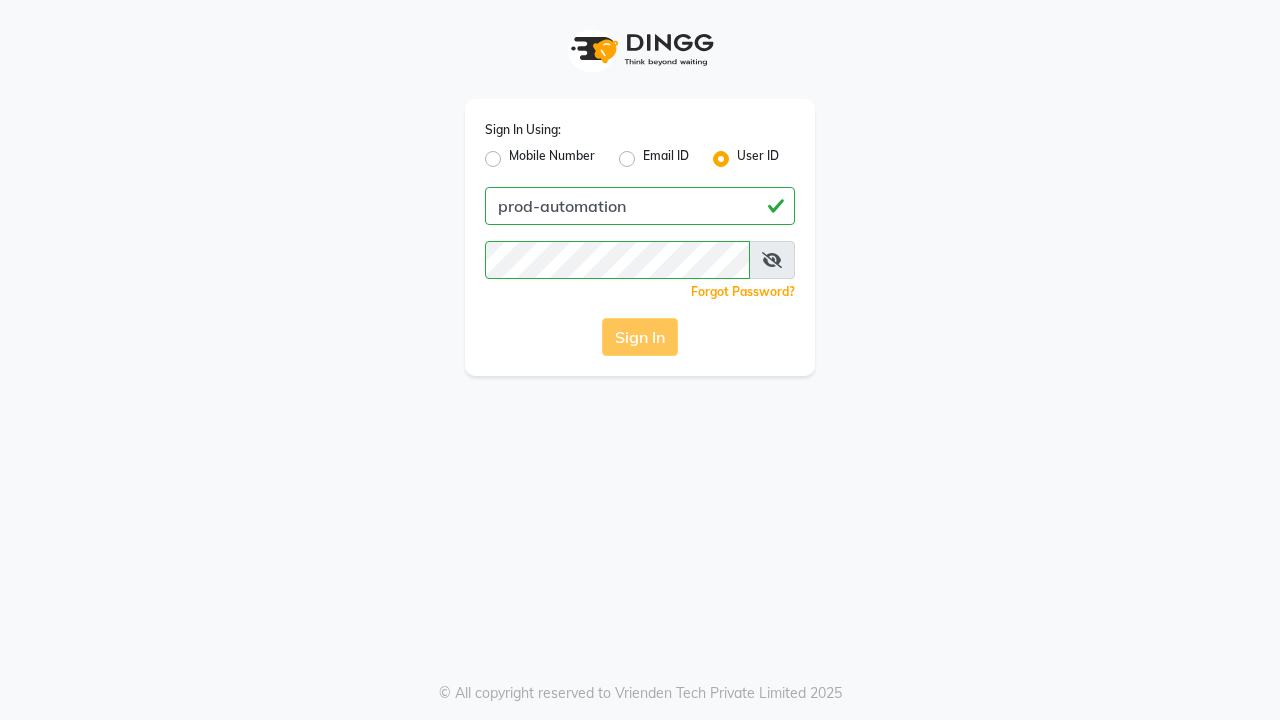 scroll, scrollTop: 0, scrollLeft: 0, axis: both 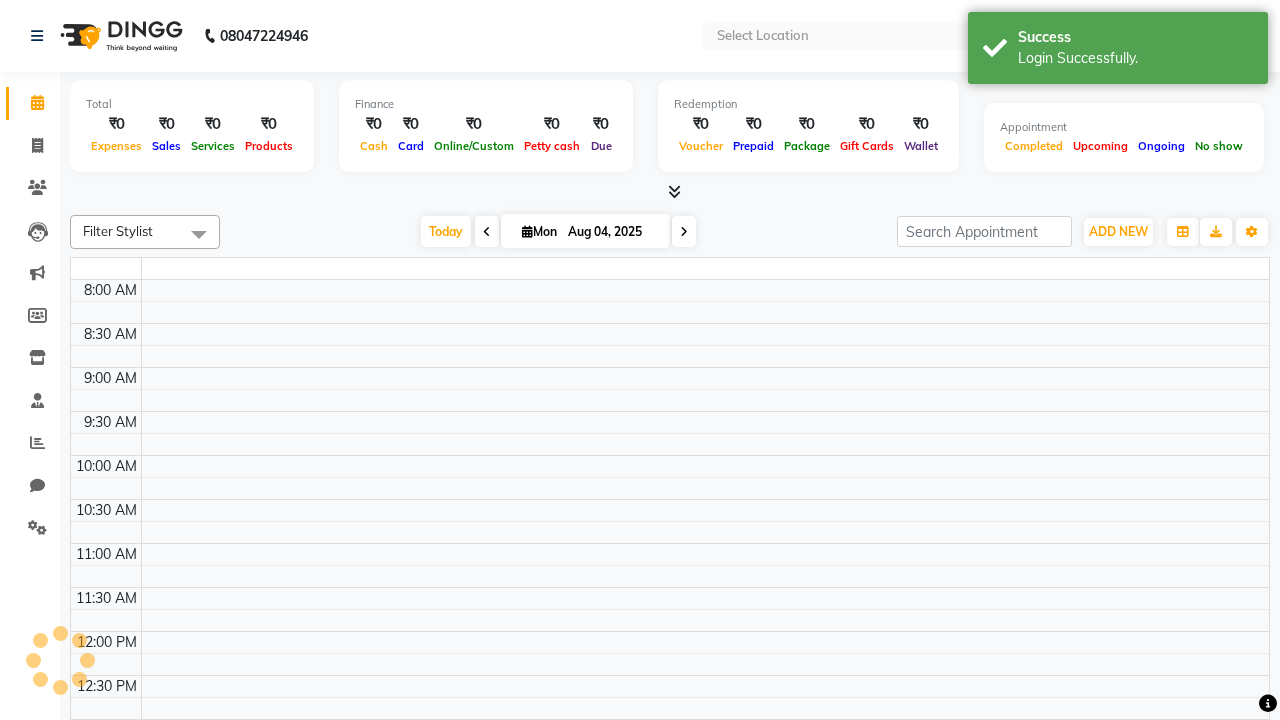 select on "en" 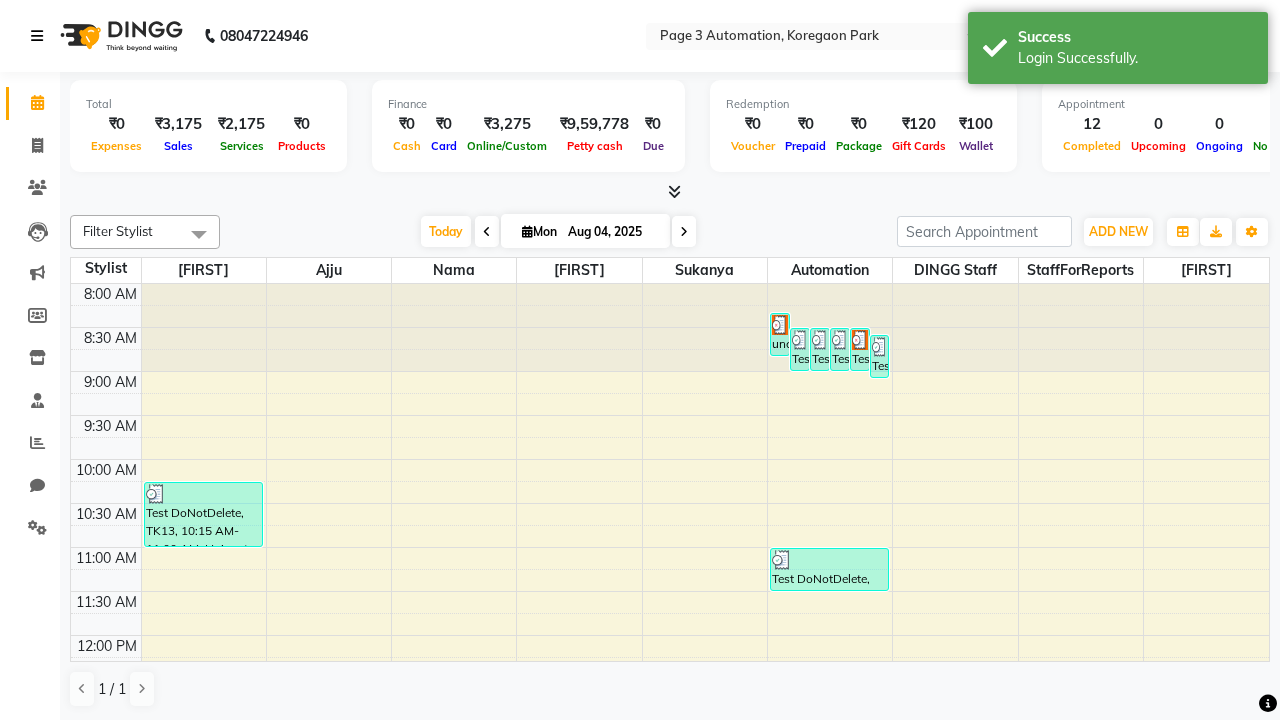 click at bounding box center (37, 36) 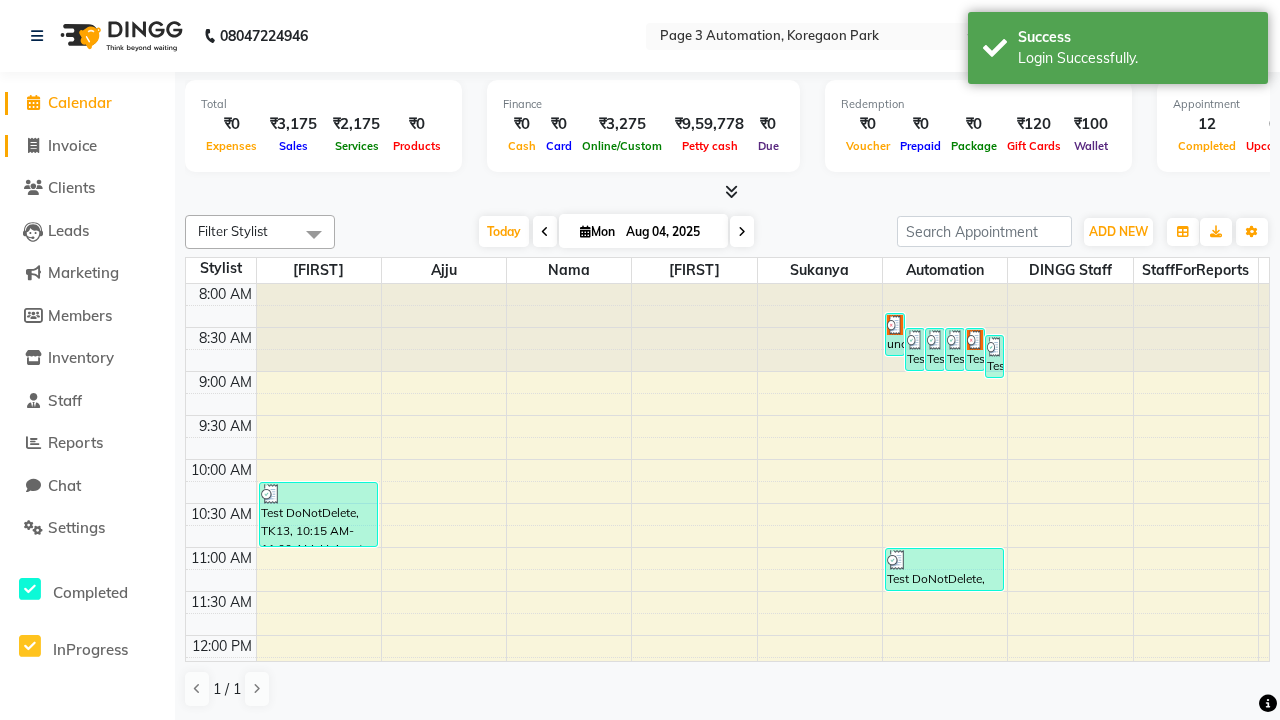 click on "Invoice" 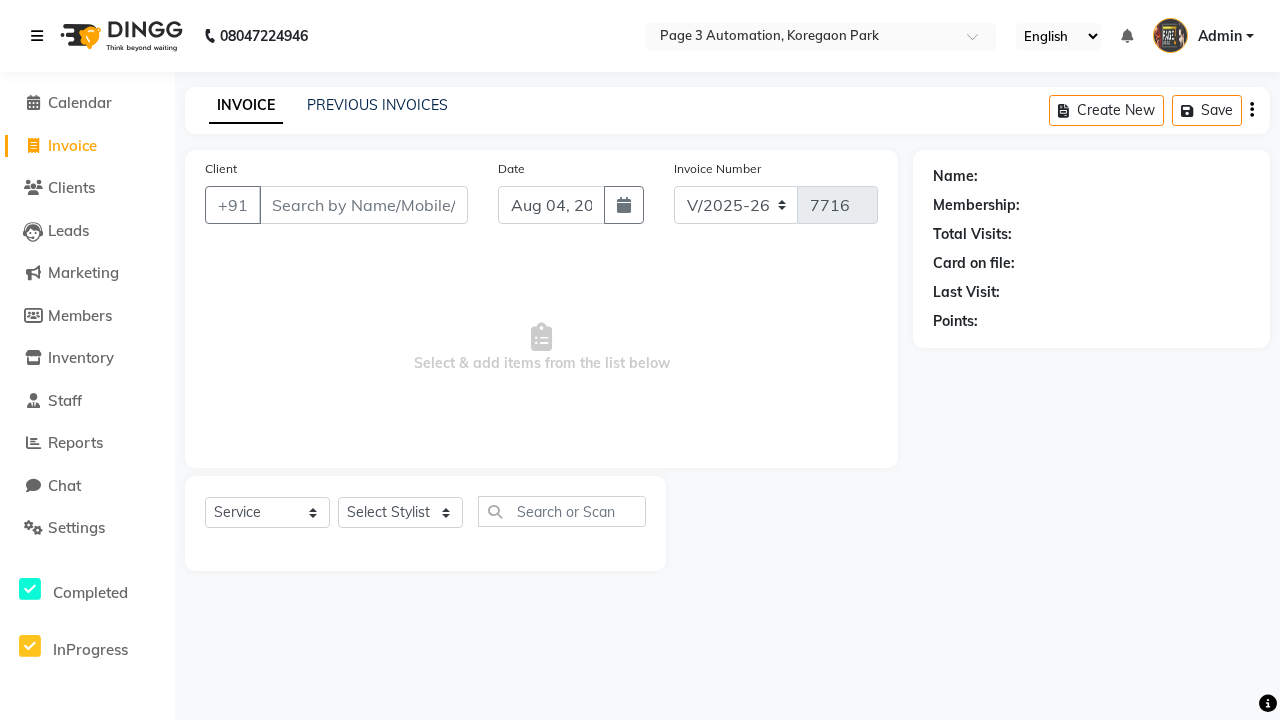 click at bounding box center (37, 36) 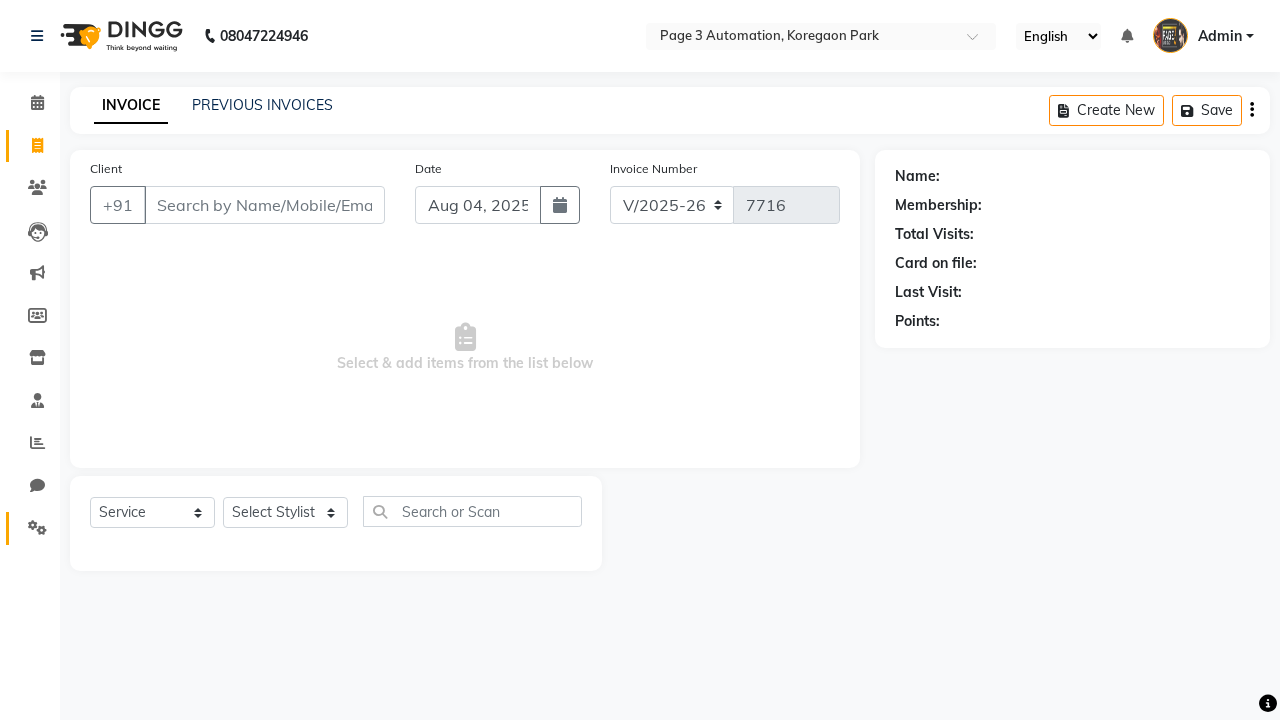 click 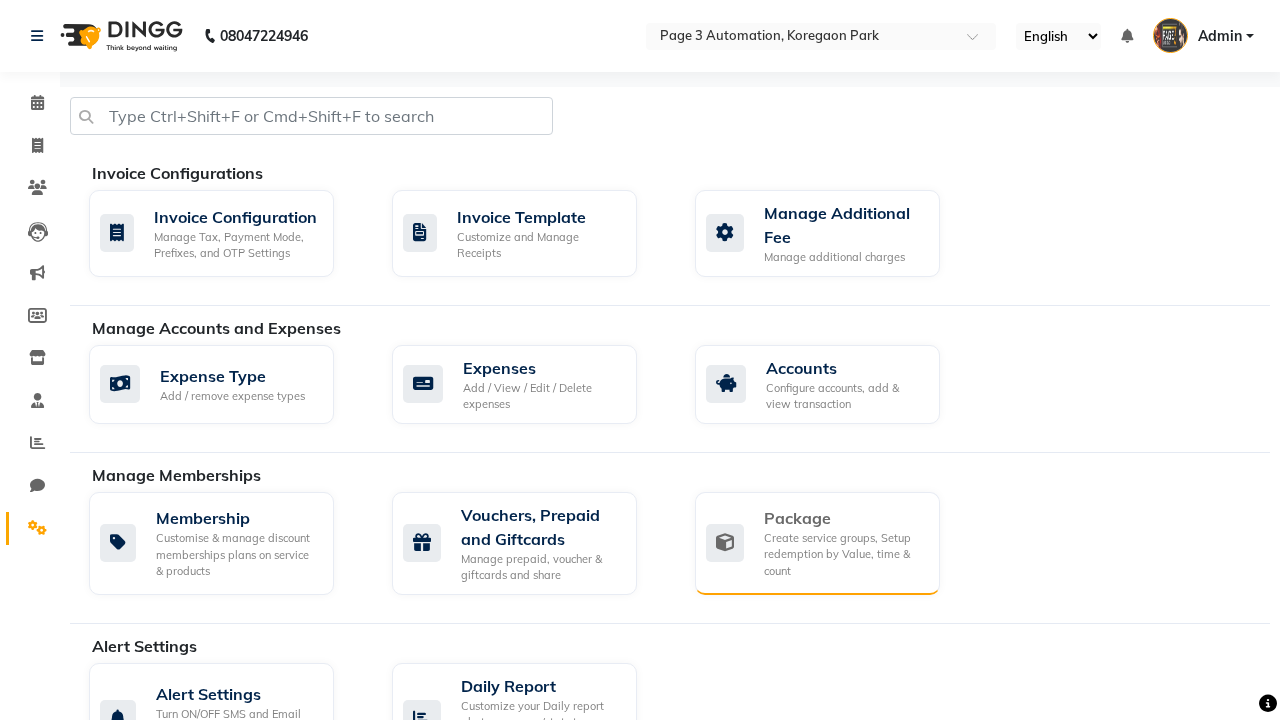click on "Package" 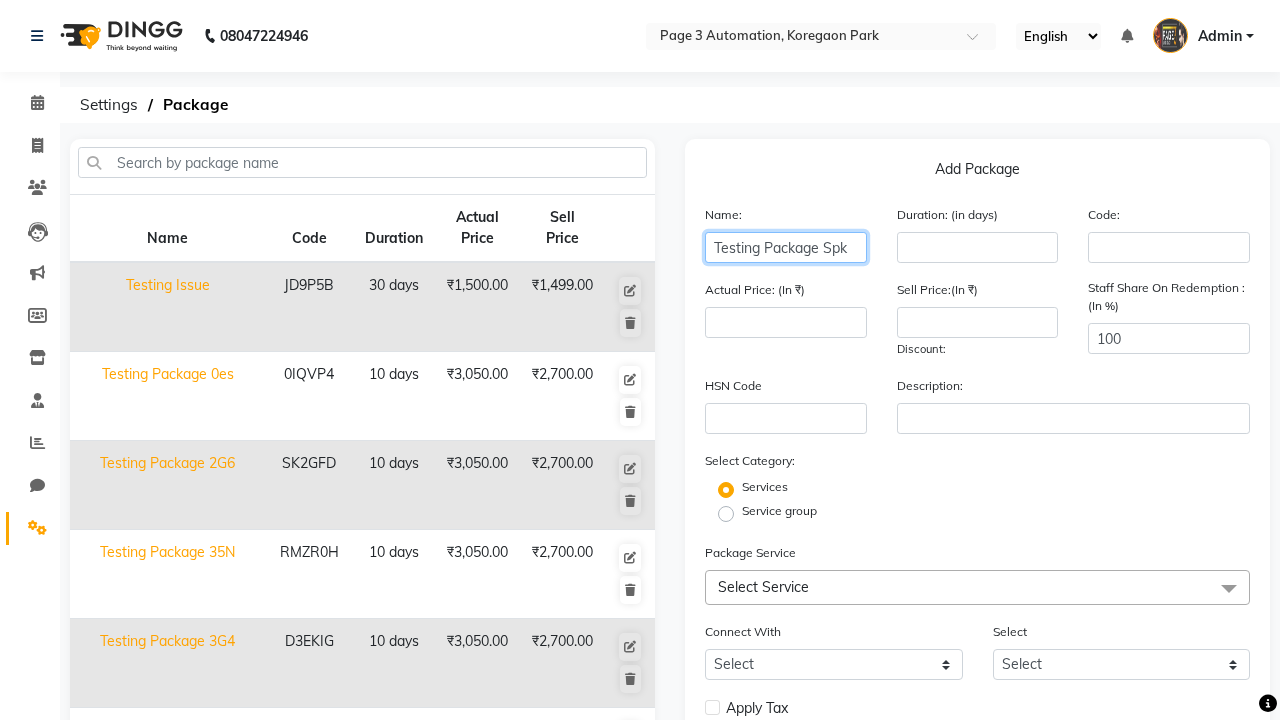 type on "Testing Package Spk" 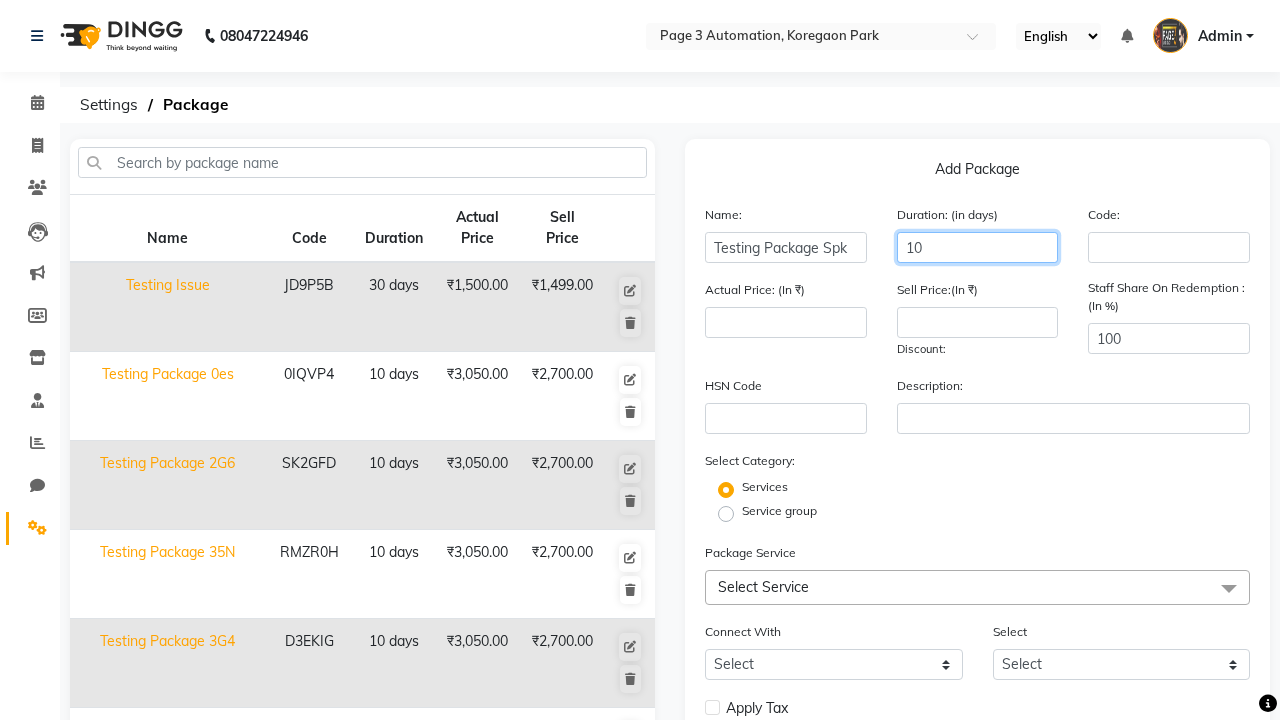 type on "10" 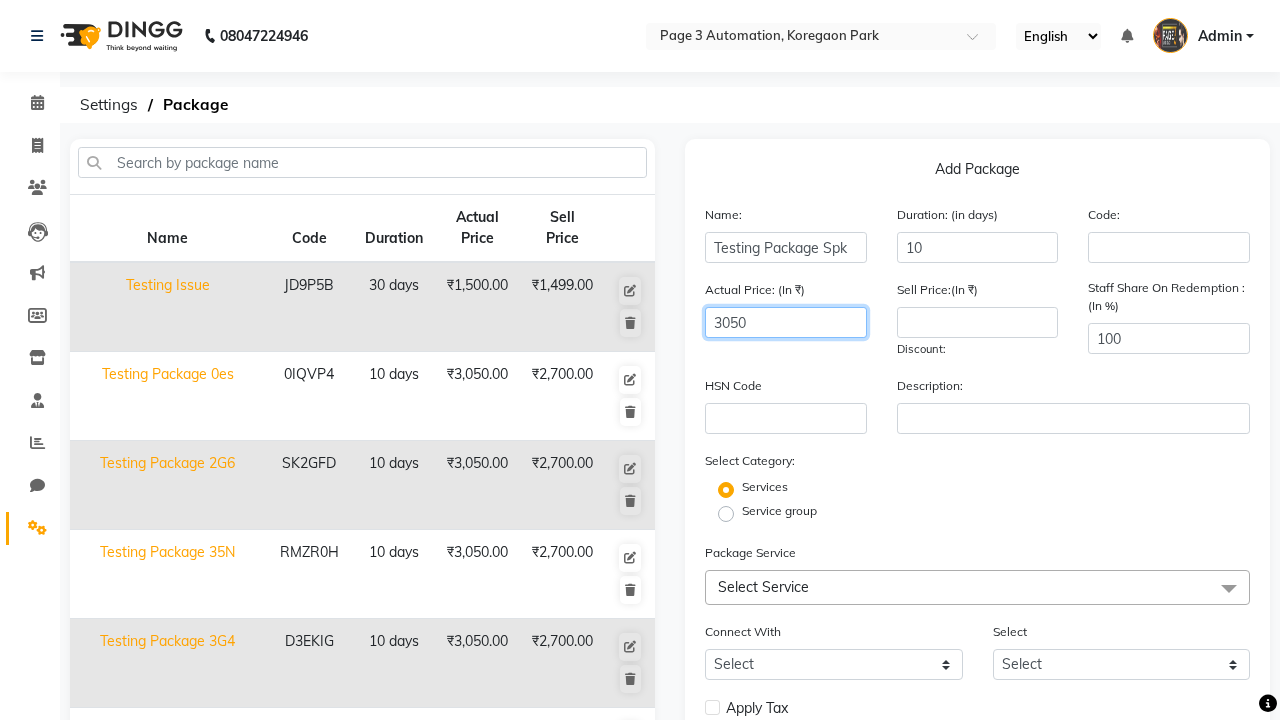 type on "3050" 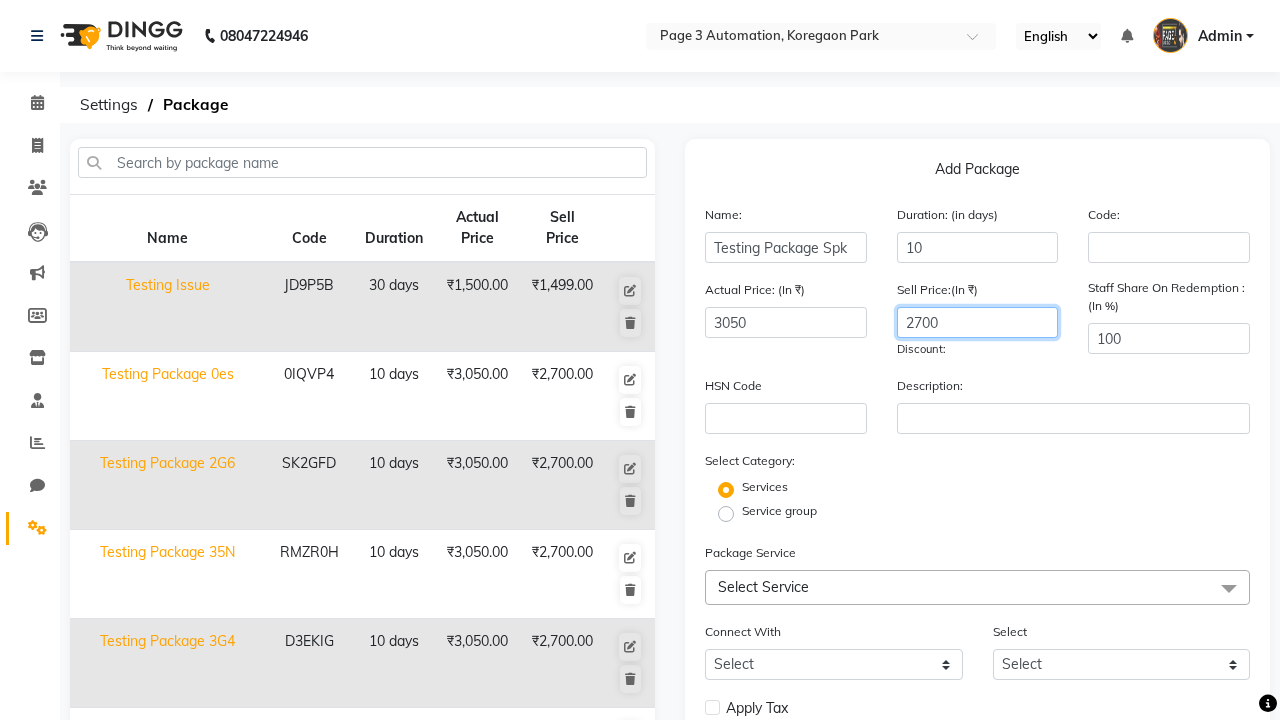 type on "2700" 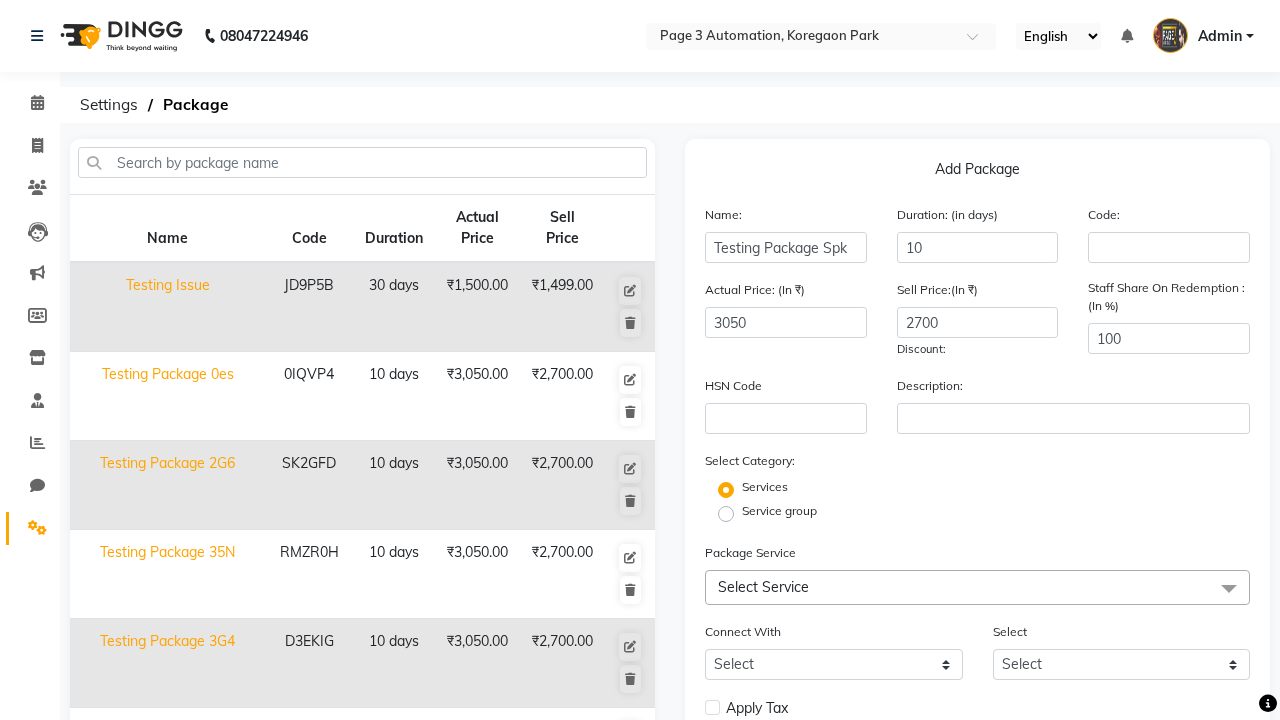 click on "Select Service" 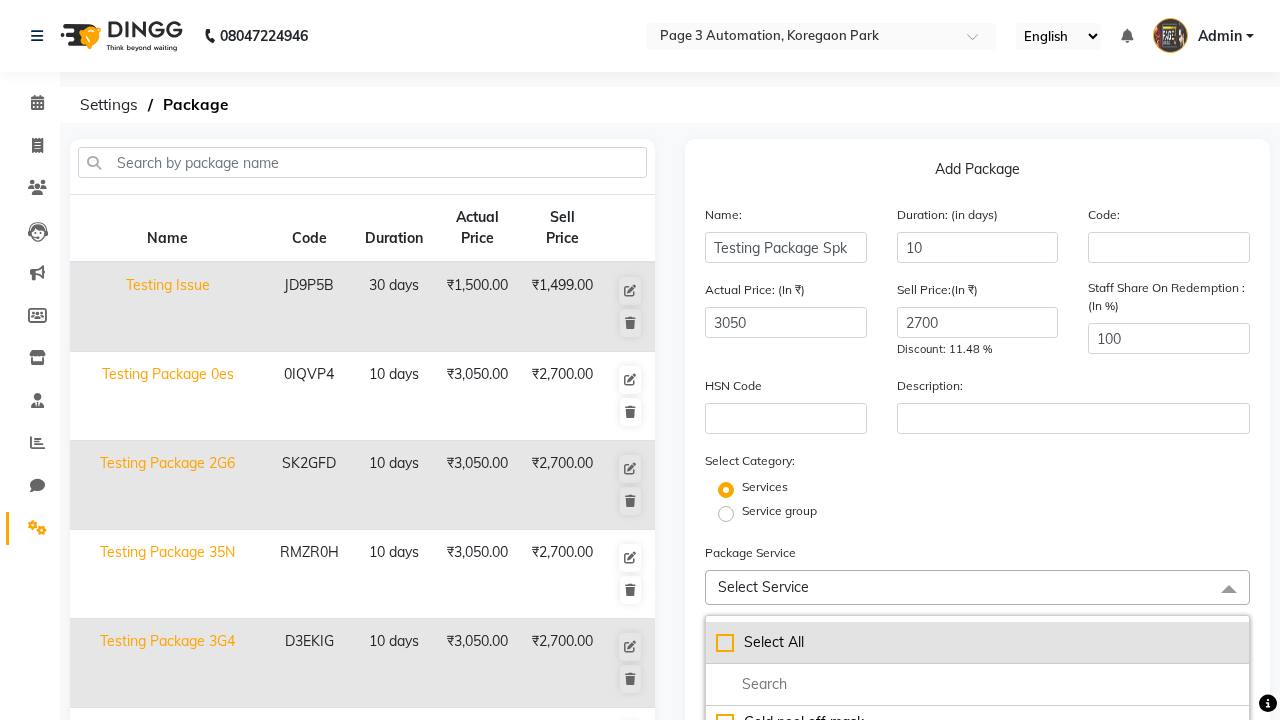 click on "Select All" 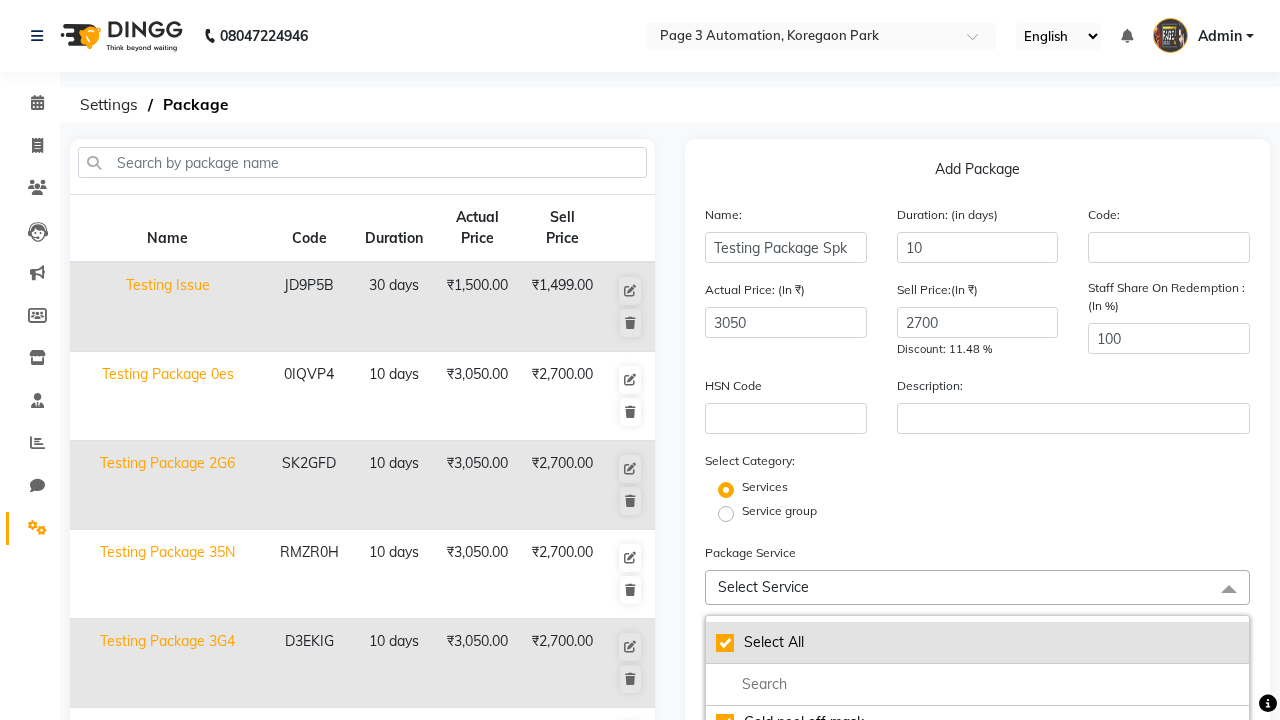 checkbox on "true" 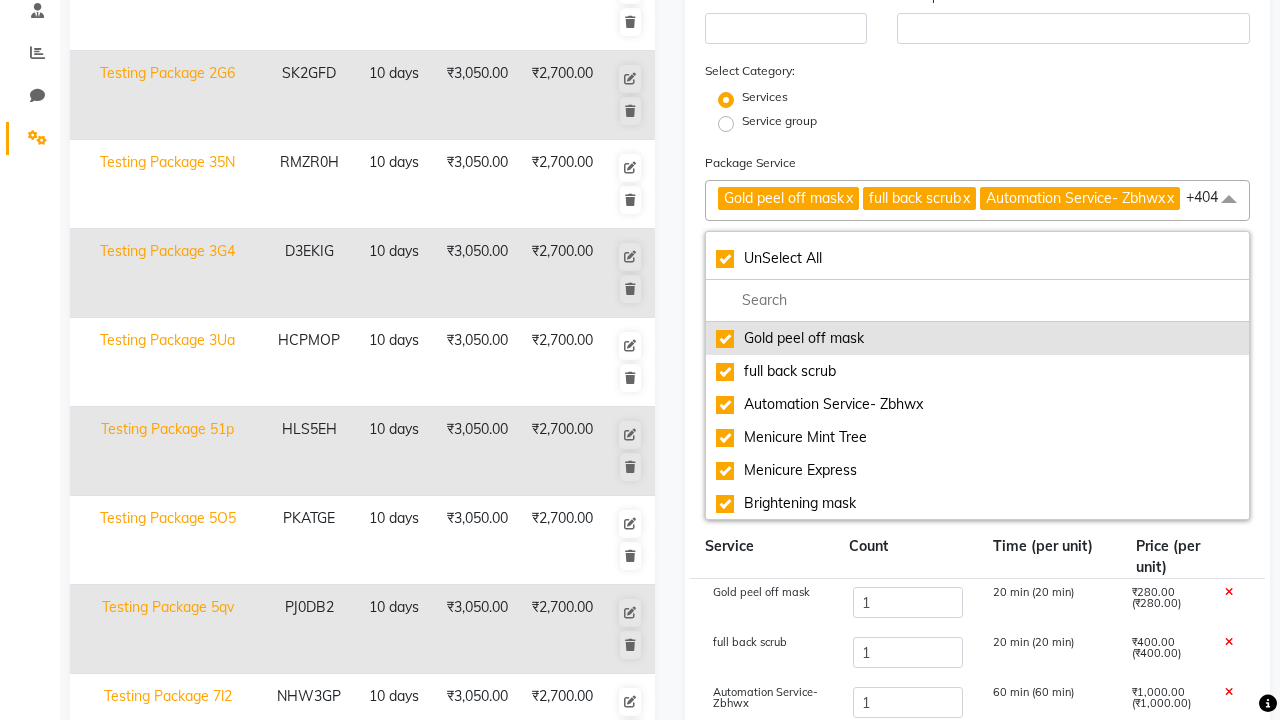 click on "Gold peel off mask" 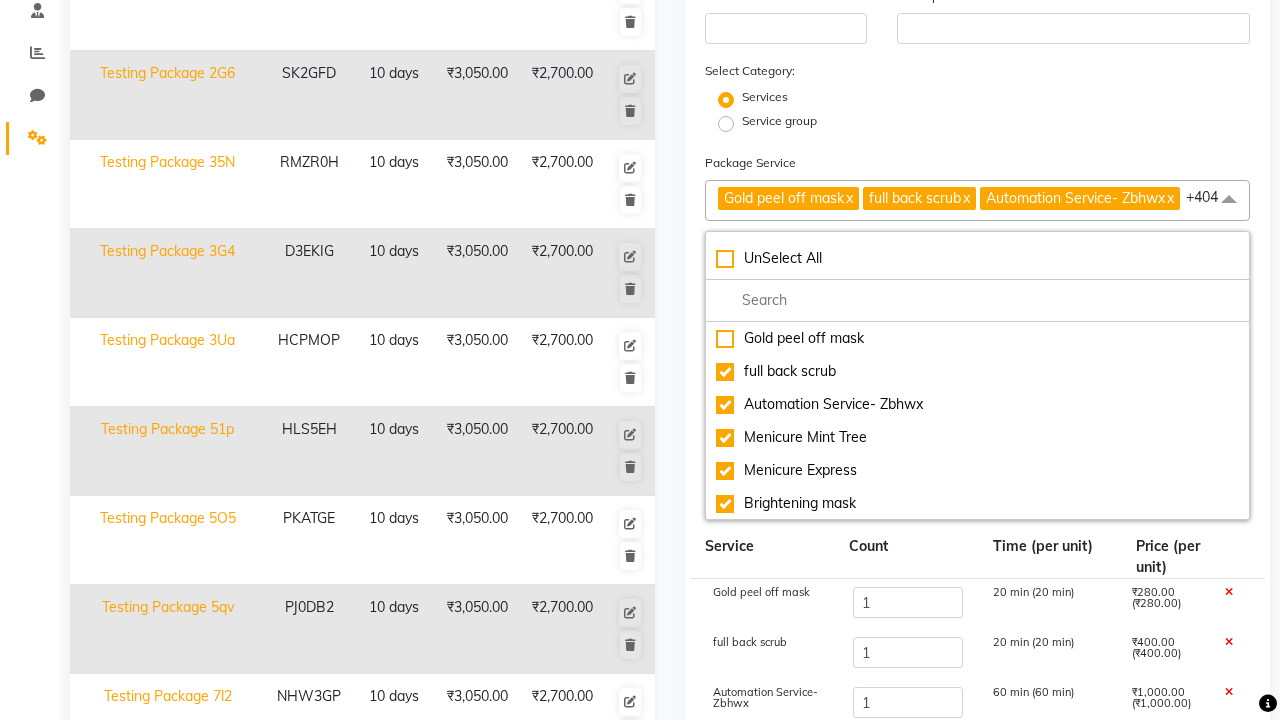 click on "Save" 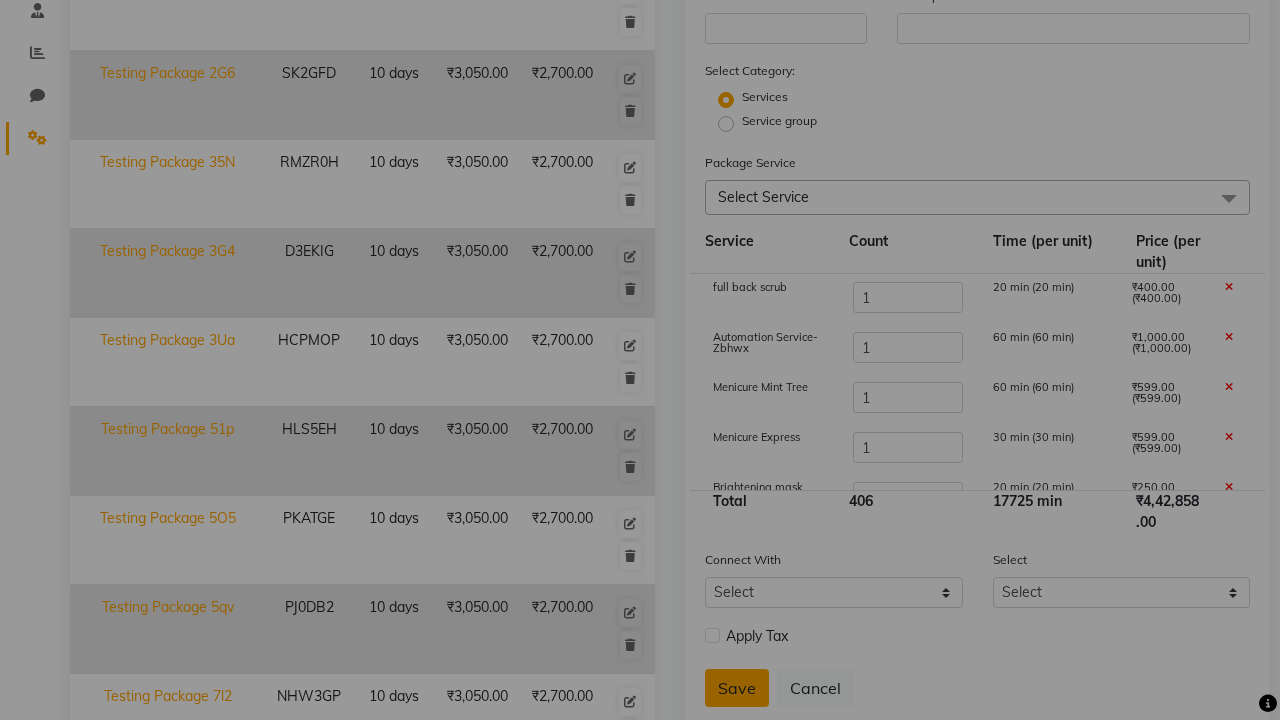 scroll, scrollTop: 527, scrollLeft: 0, axis: vertical 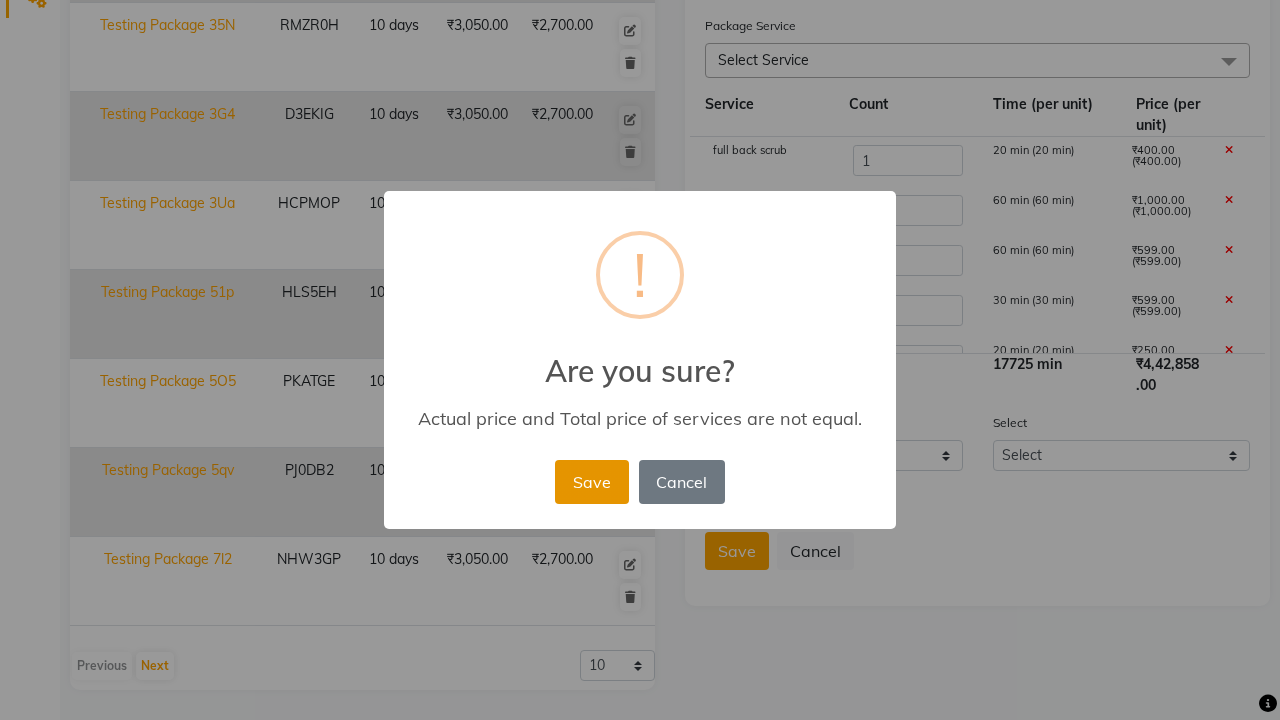 click on "Save" at bounding box center (591, 482) 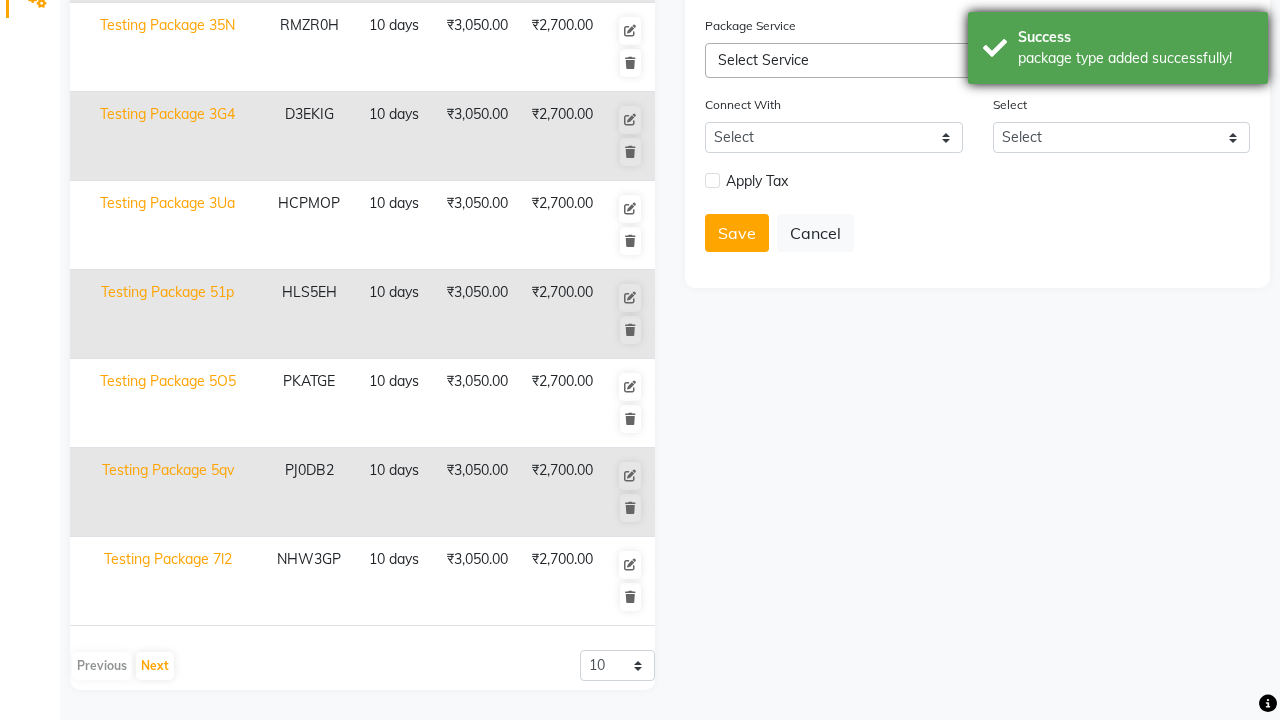 click on "package type added successfully!" at bounding box center (1135, 58) 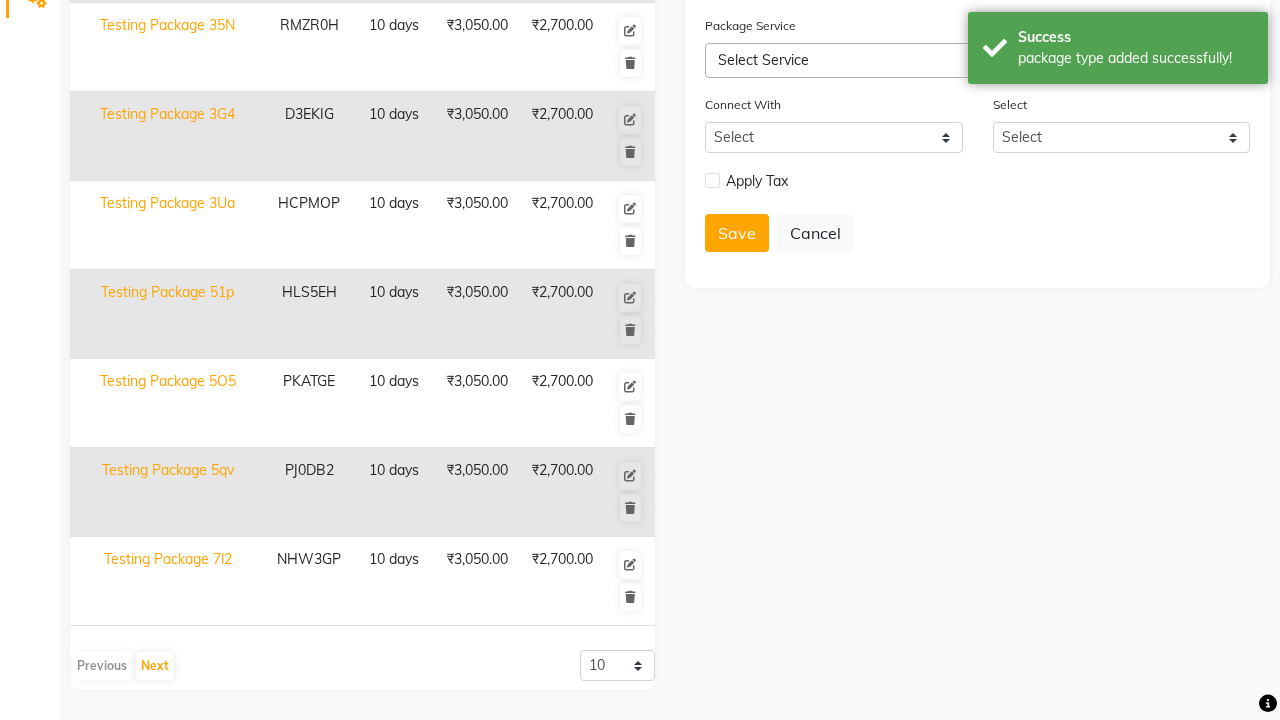 click at bounding box center (37, -491) 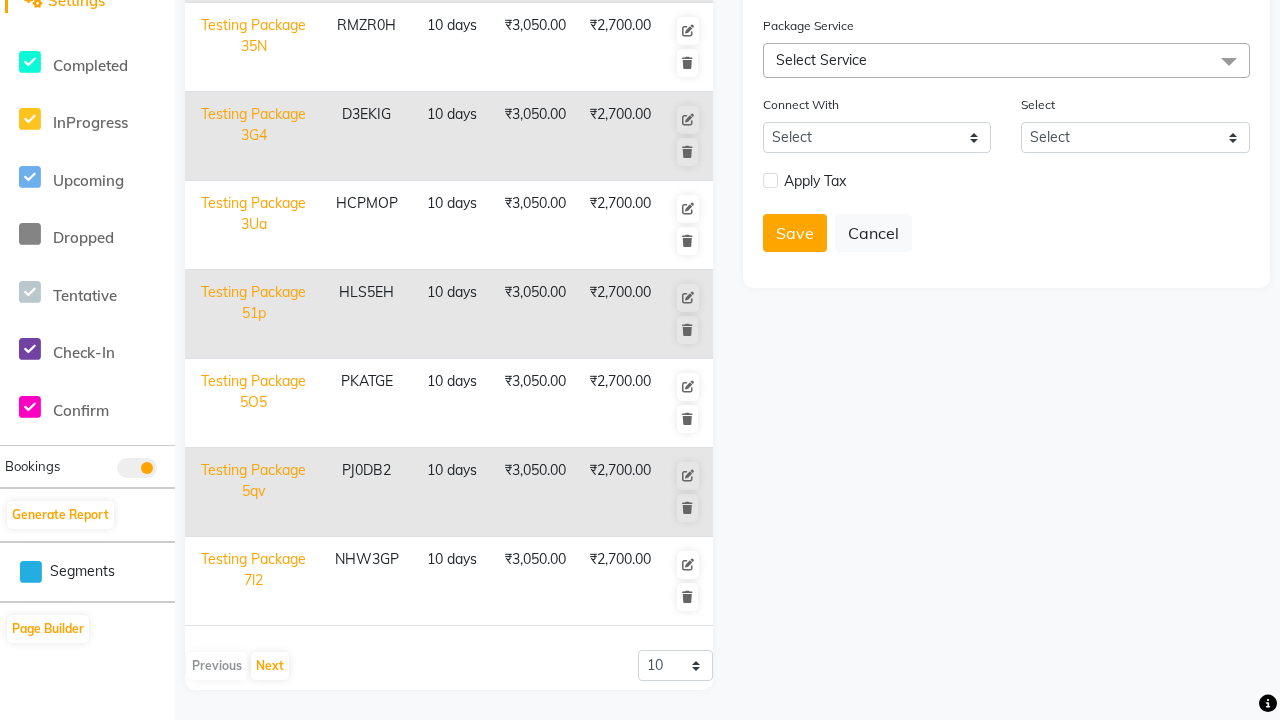 scroll, scrollTop: 0, scrollLeft: 0, axis: both 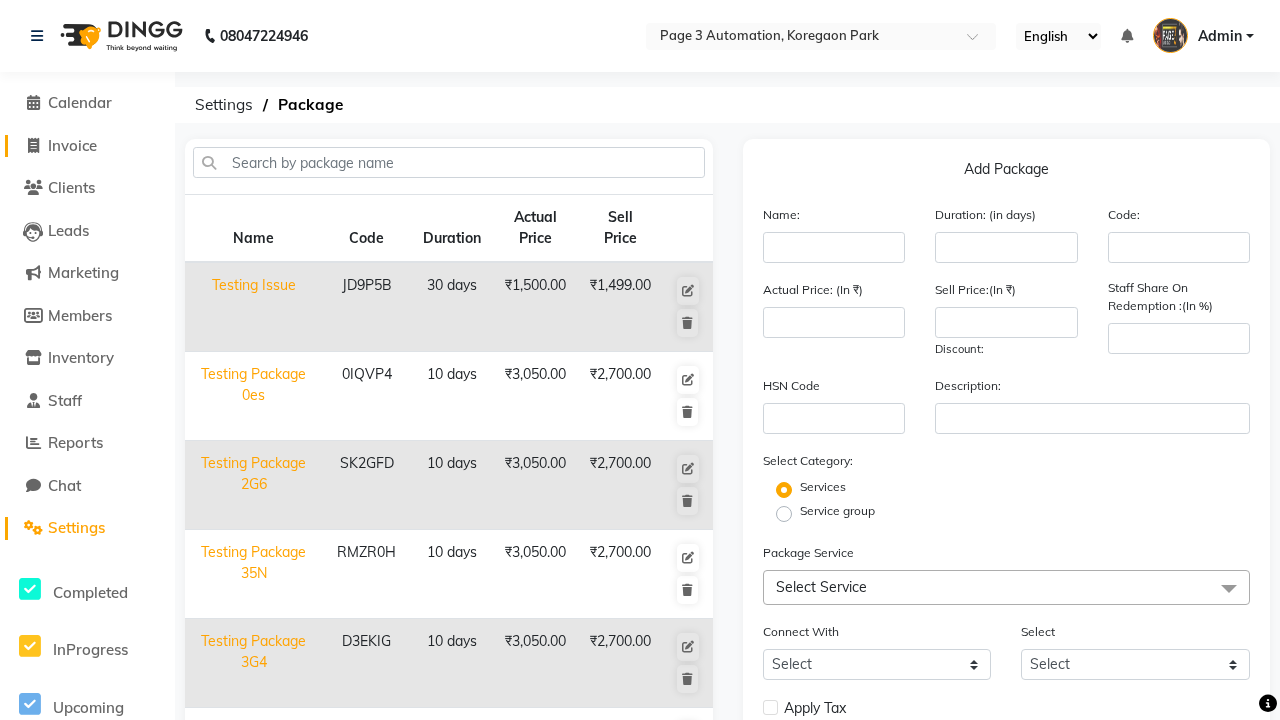 click on "Invoice" 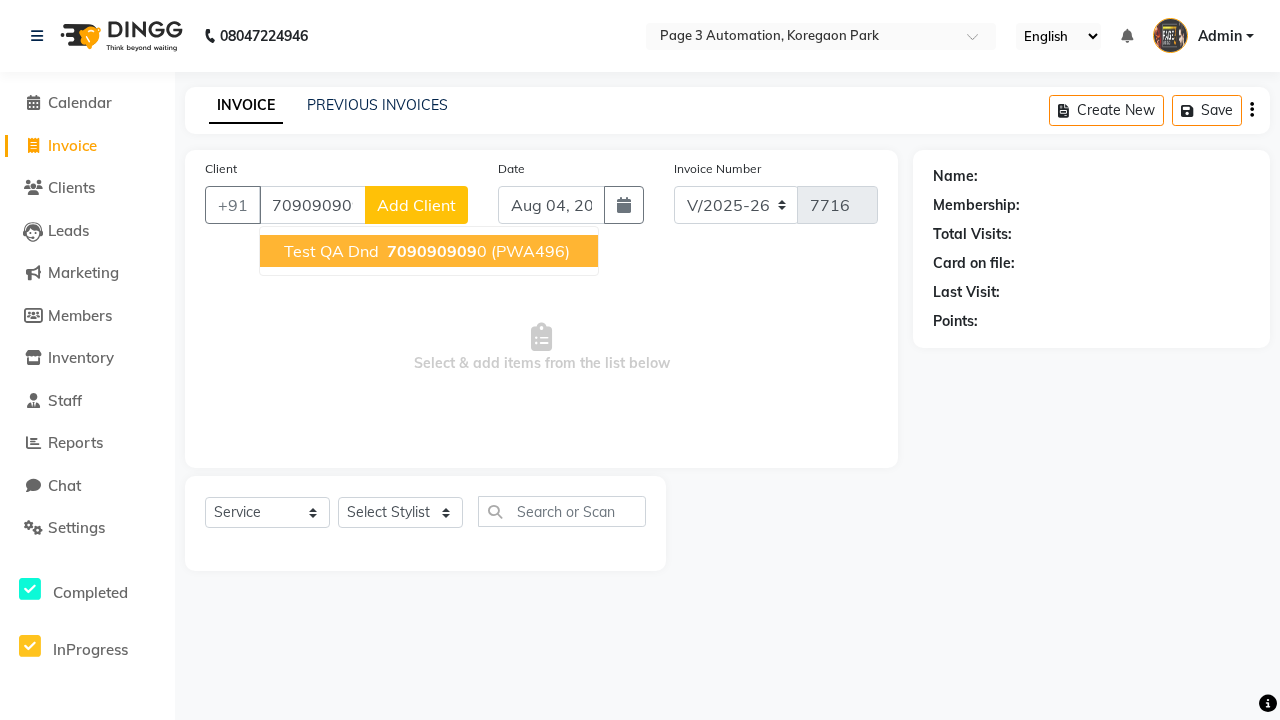 click on "709090909" at bounding box center [432, 251] 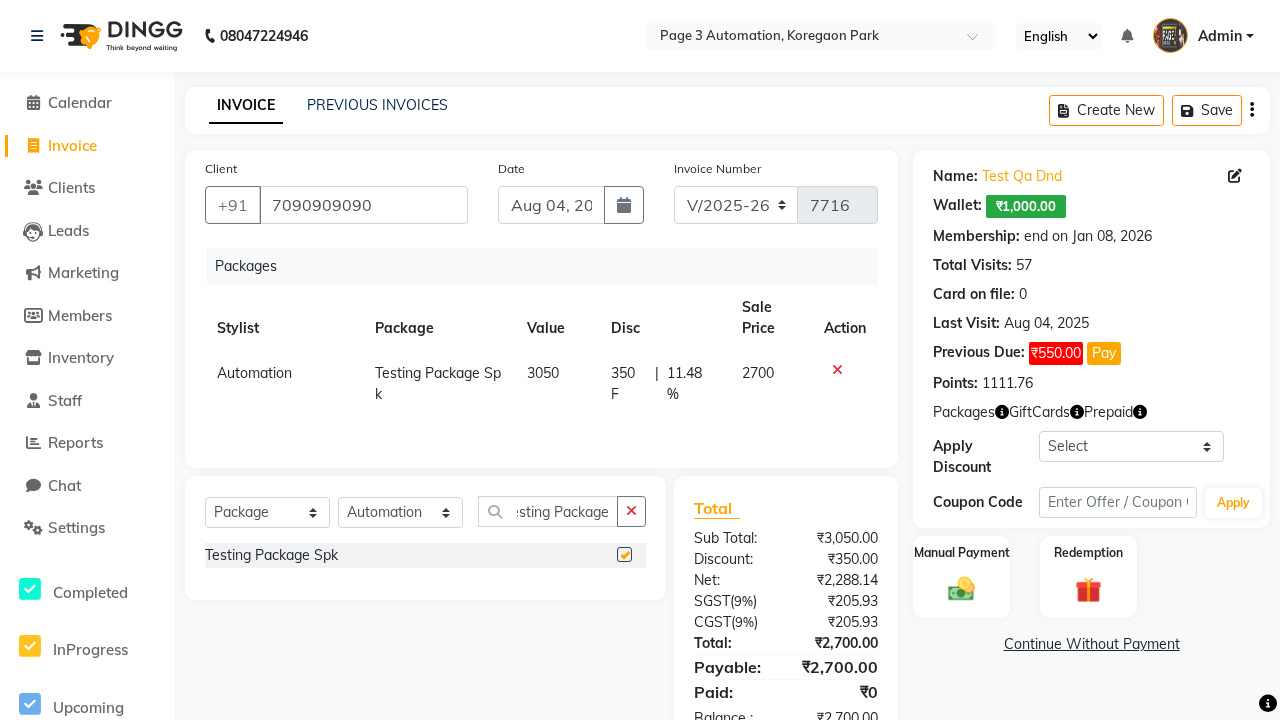 scroll, scrollTop: 0, scrollLeft: 0, axis: both 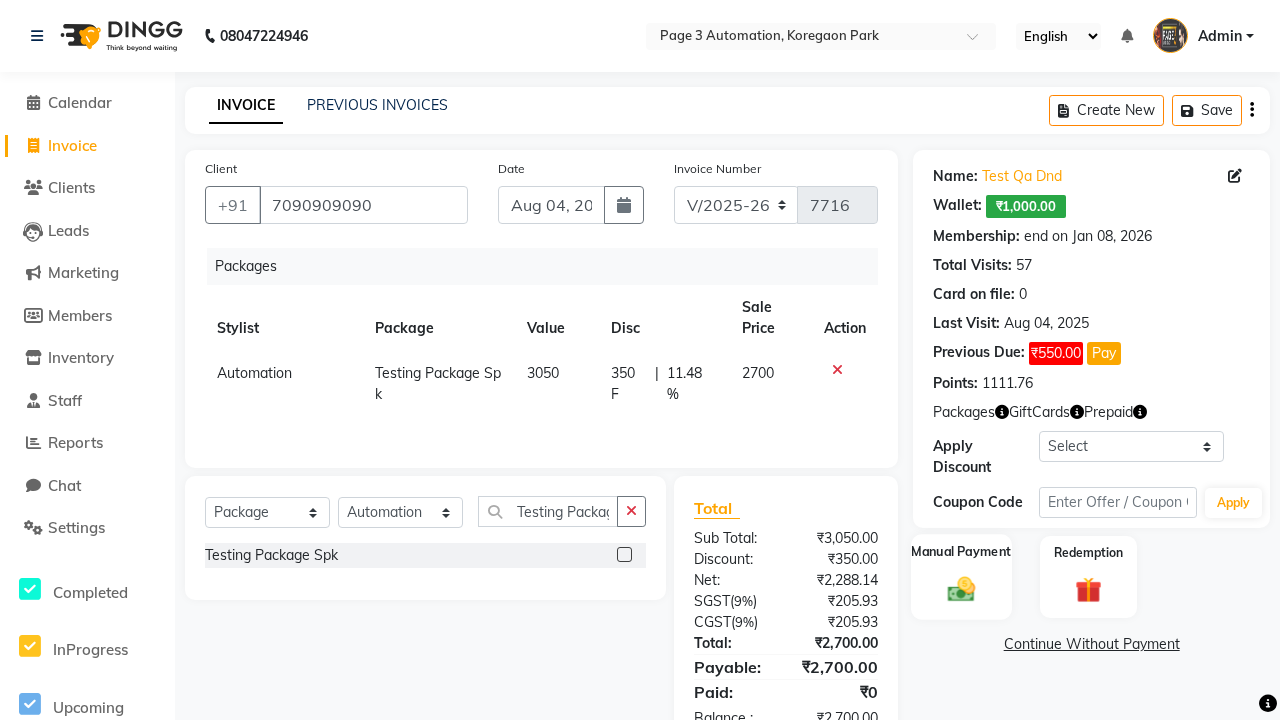 click 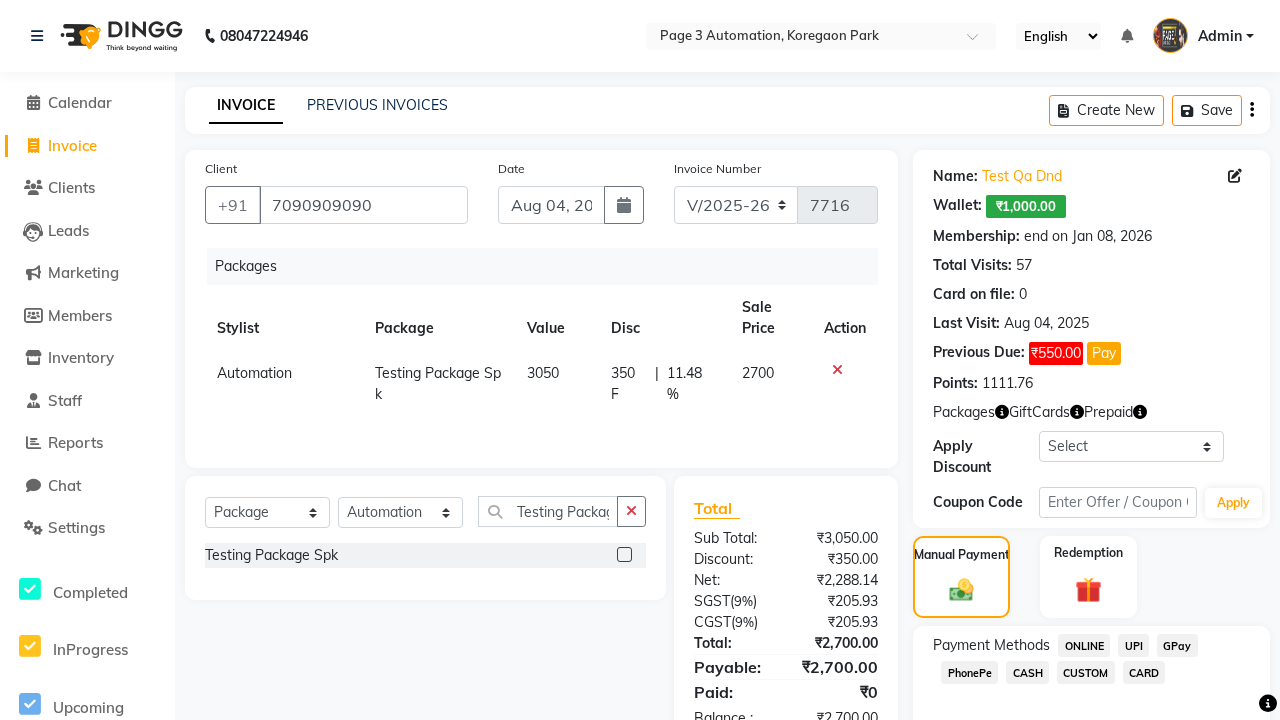 click on "ONLINE" 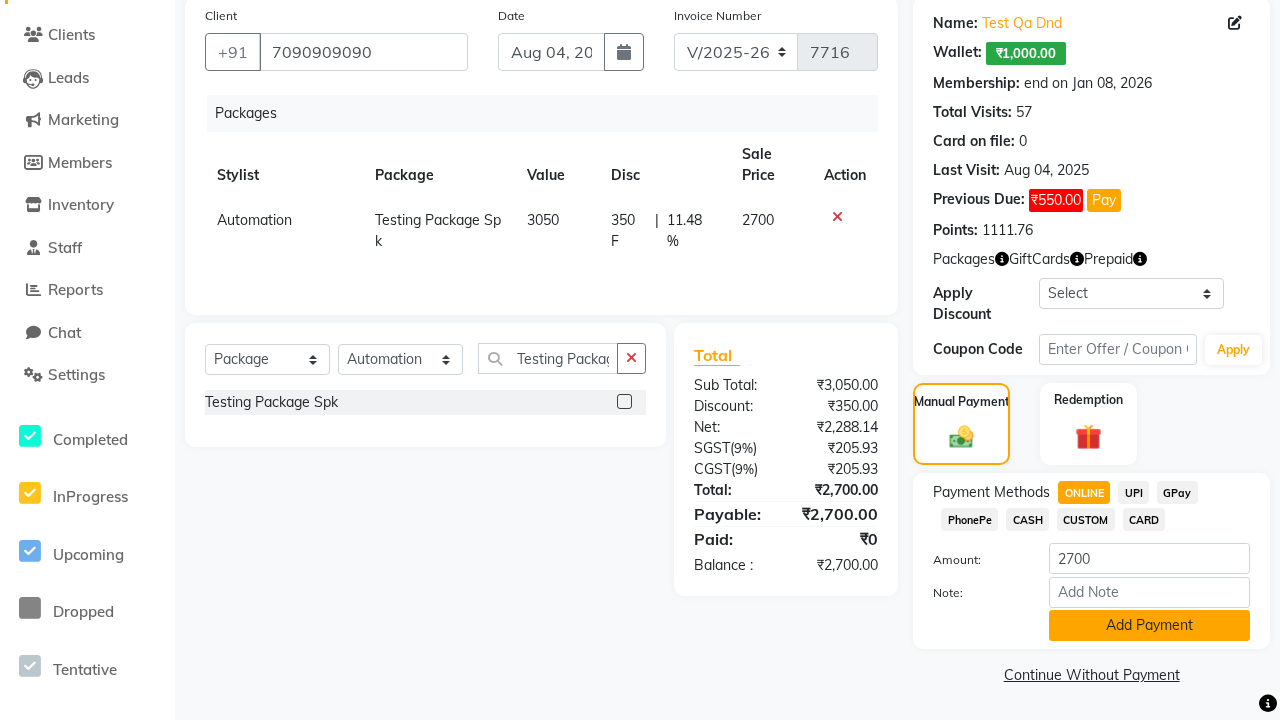 click on "Add Payment" 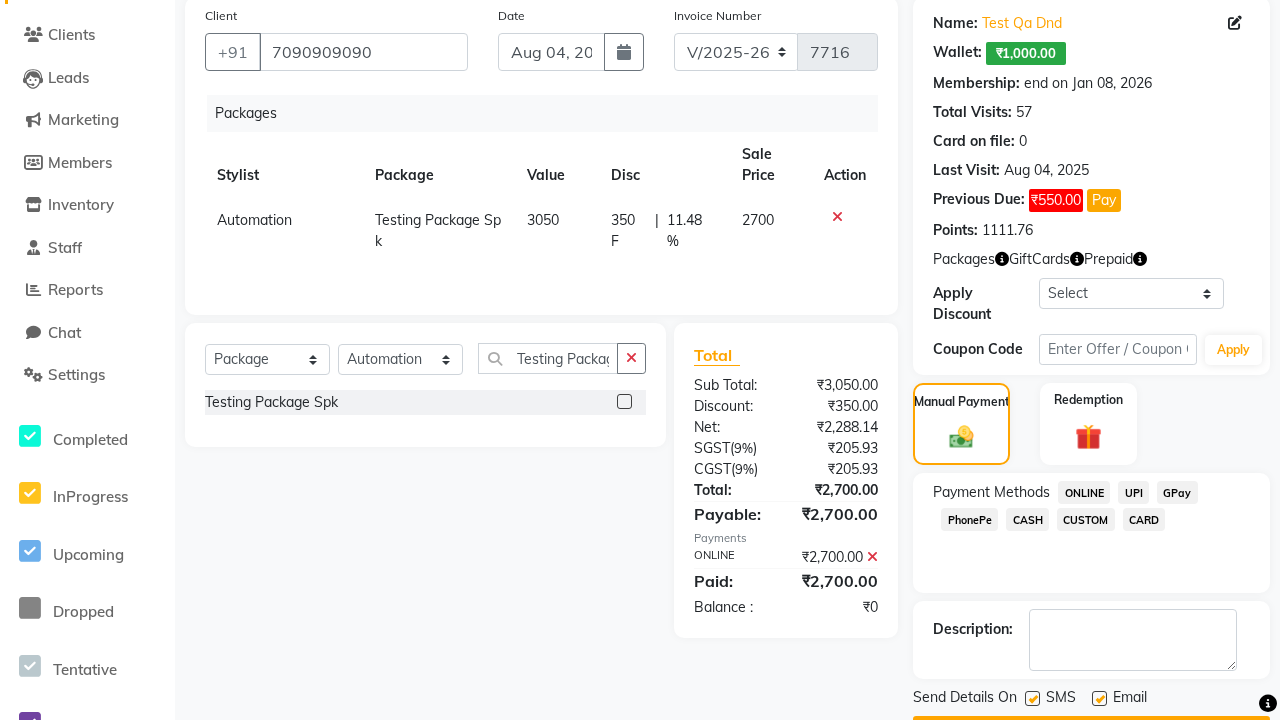 click 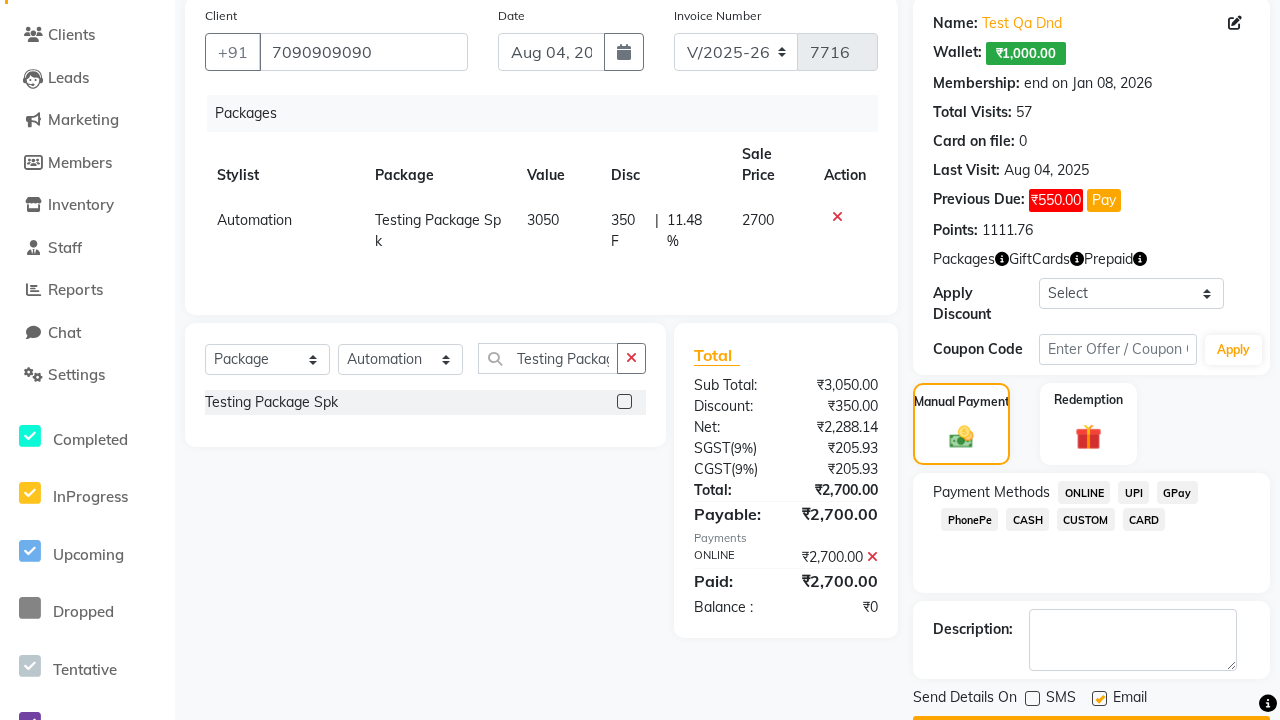 click 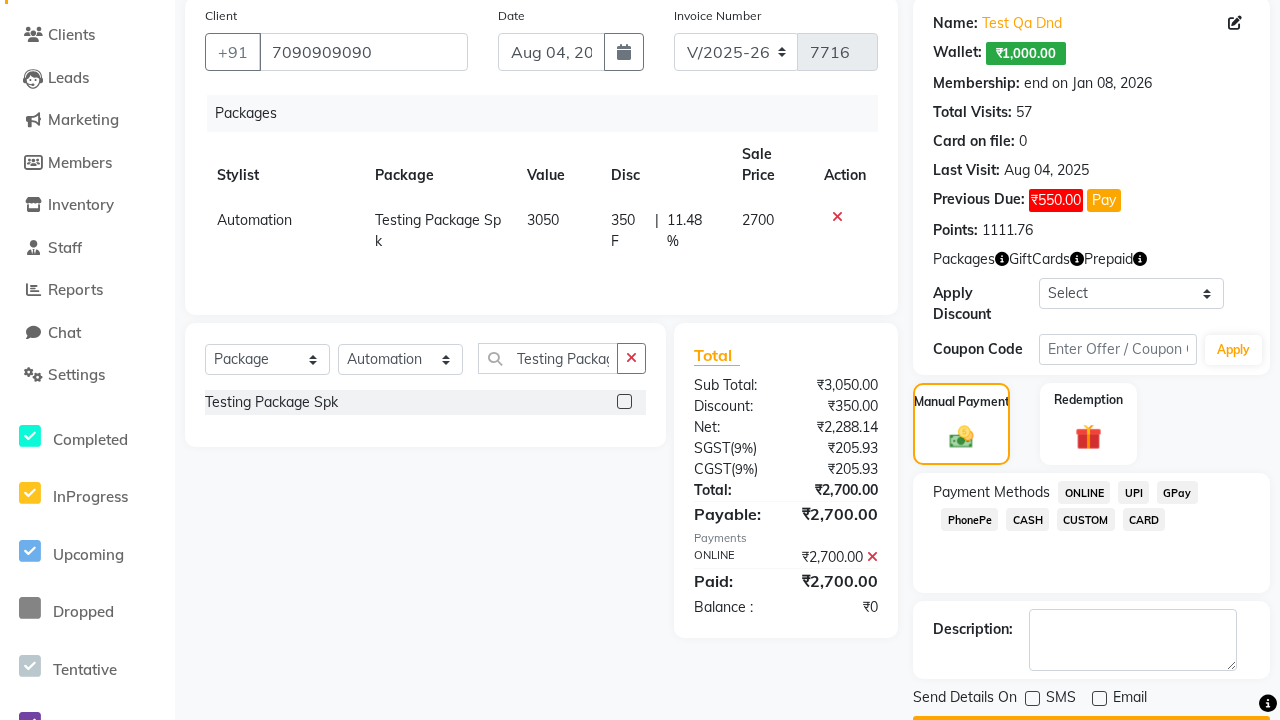 click on "Checkout" 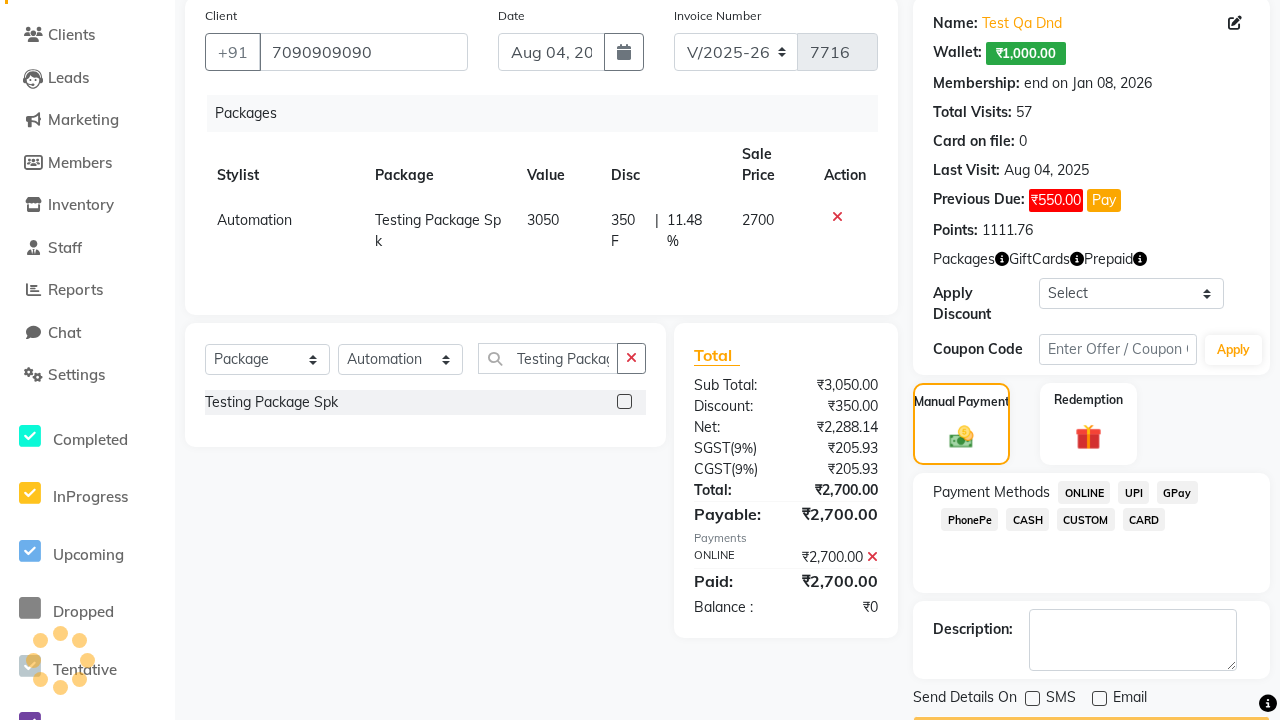 scroll, scrollTop: 180, scrollLeft: 0, axis: vertical 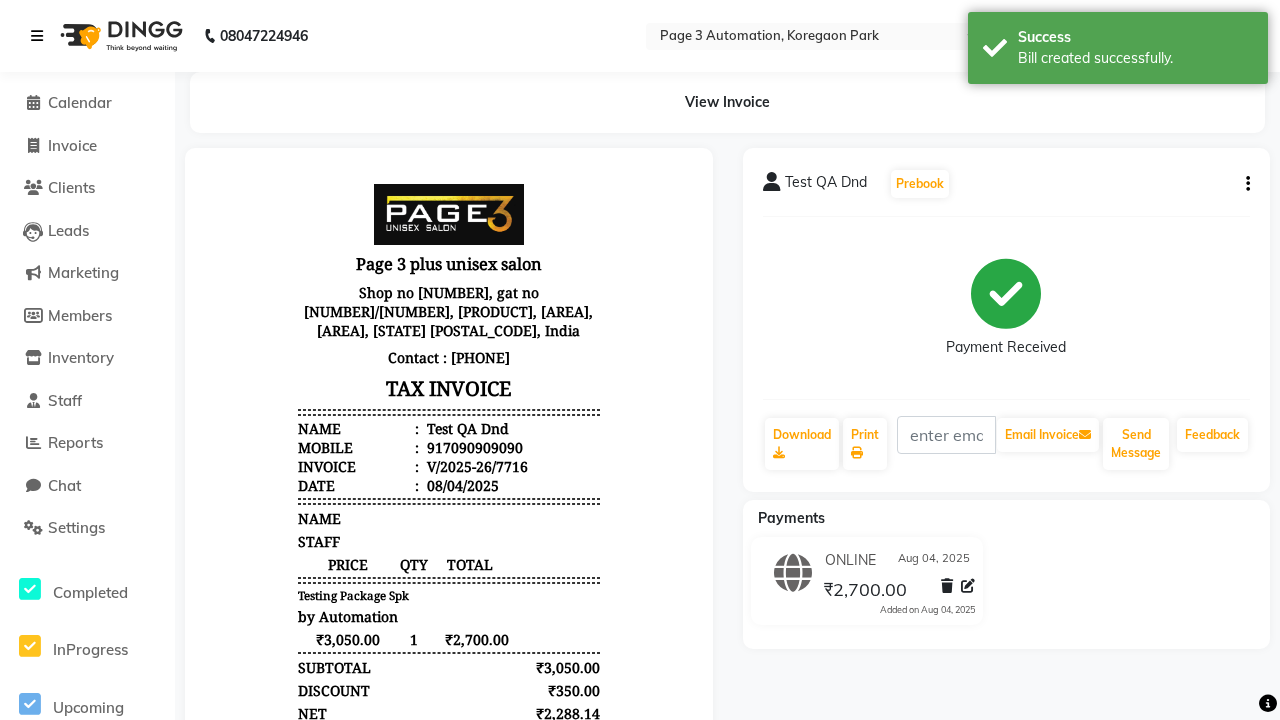 click on "Bill created successfully." at bounding box center (1135, 58) 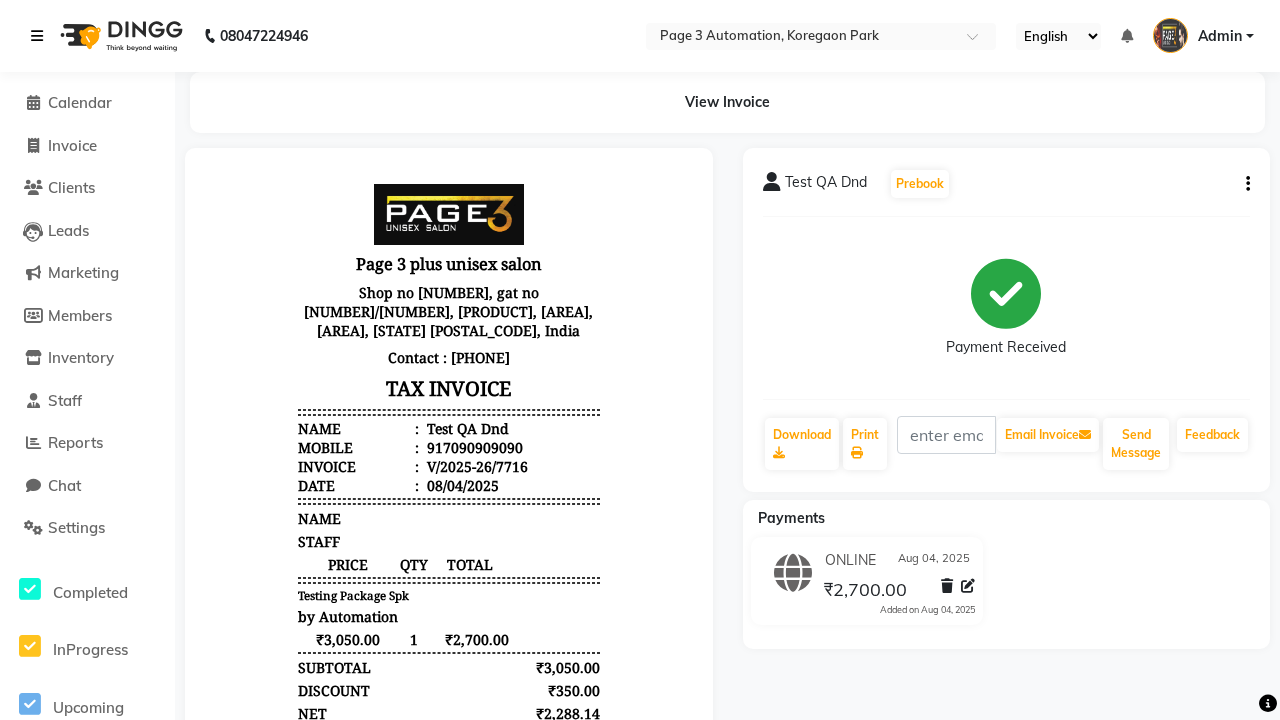 click at bounding box center [37, 36] 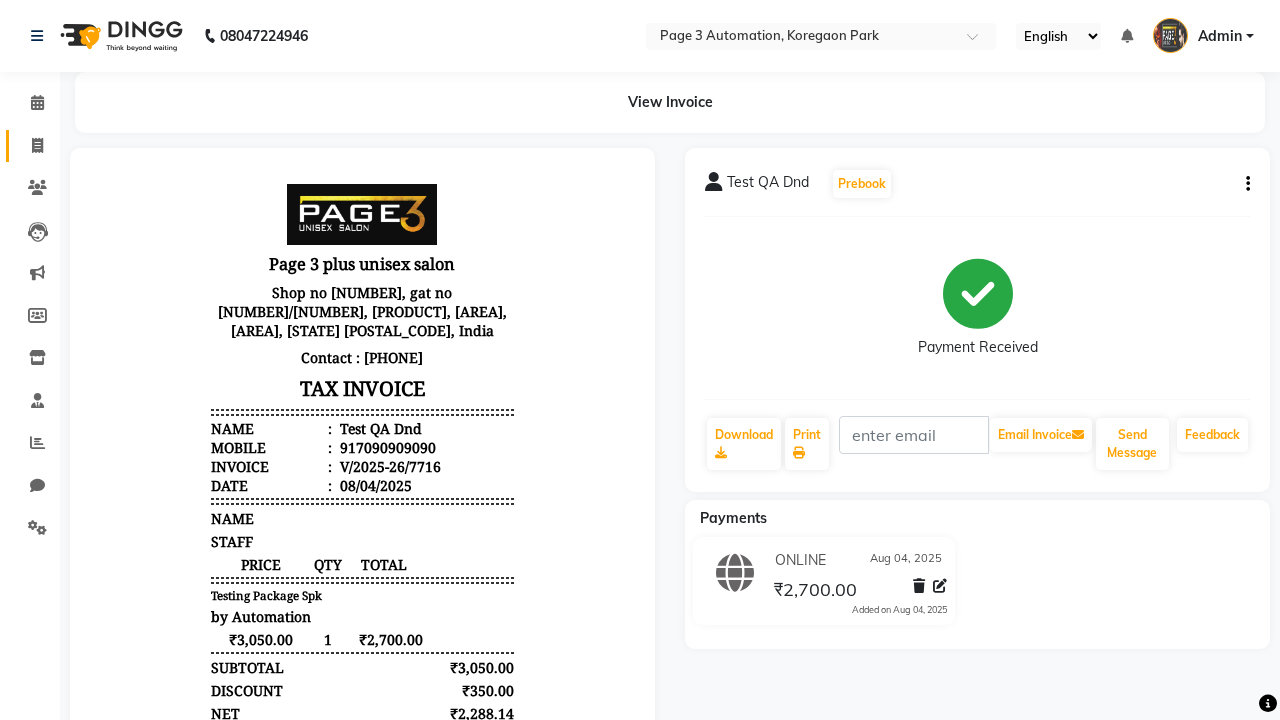 click 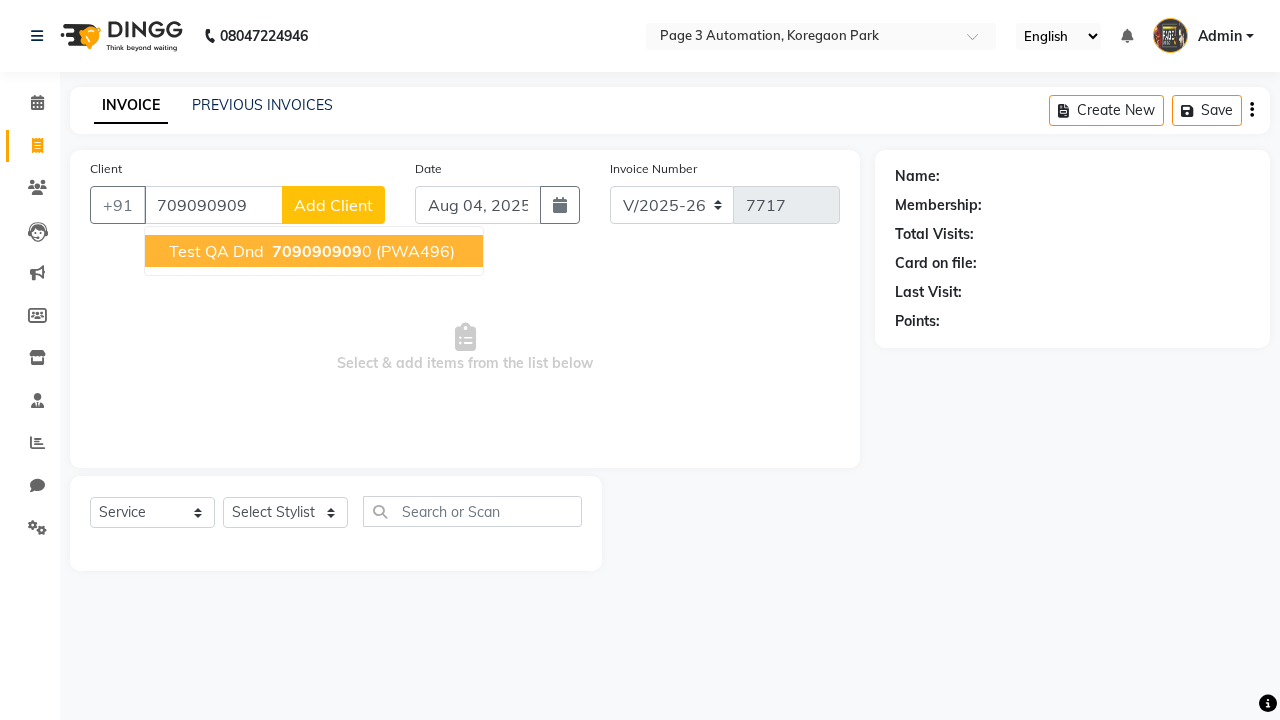 click on "709090909" at bounding box center [317, 251] 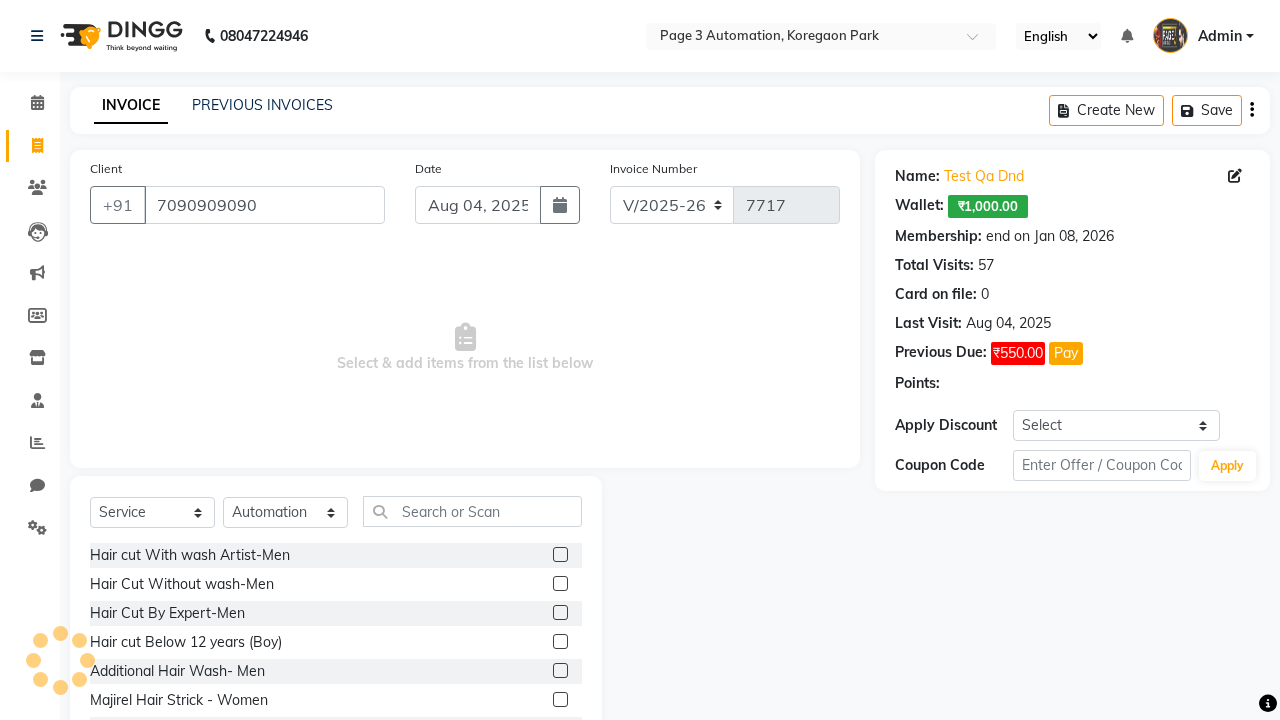click 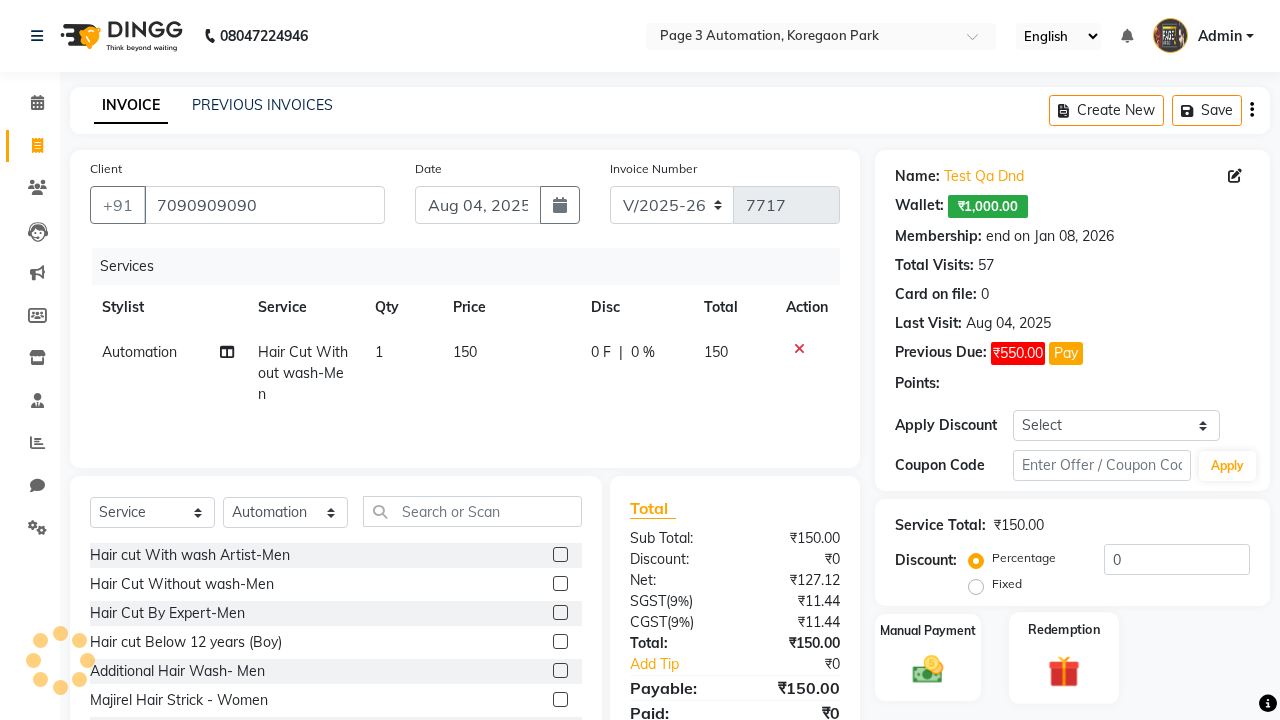 click 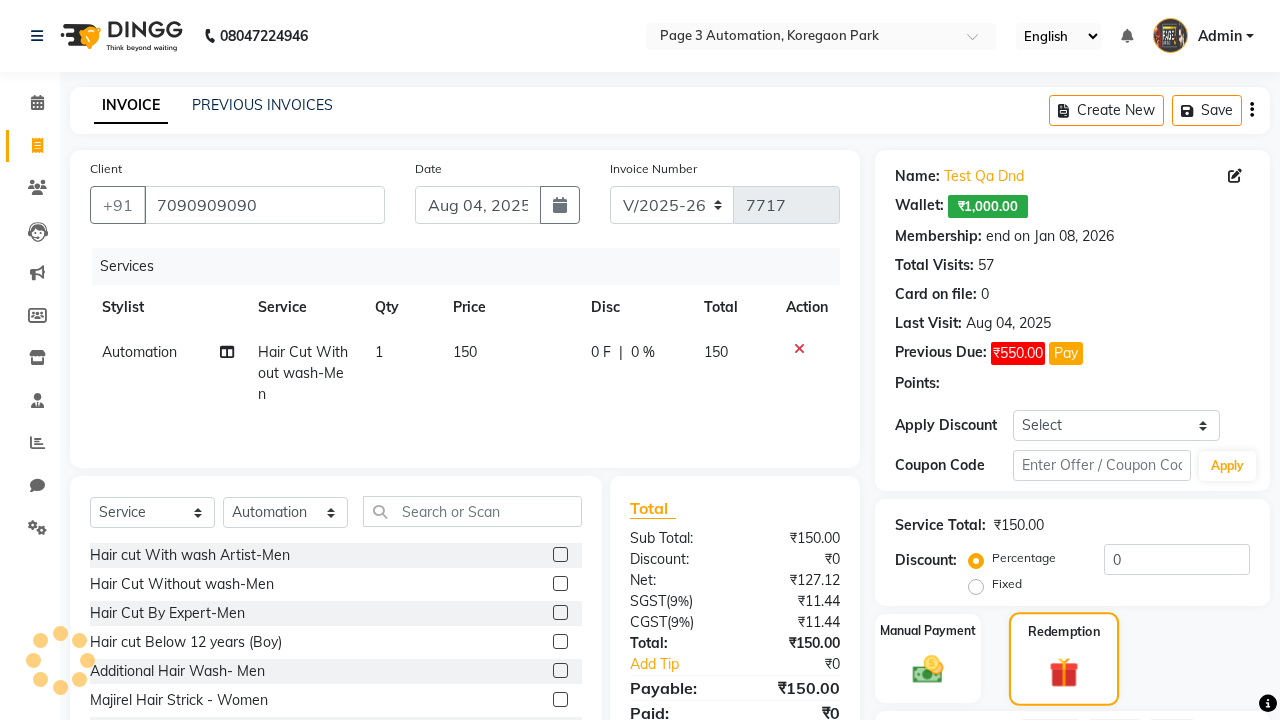 scroll, scrollTop: 48, scrollLeft: 0, axis: vertical 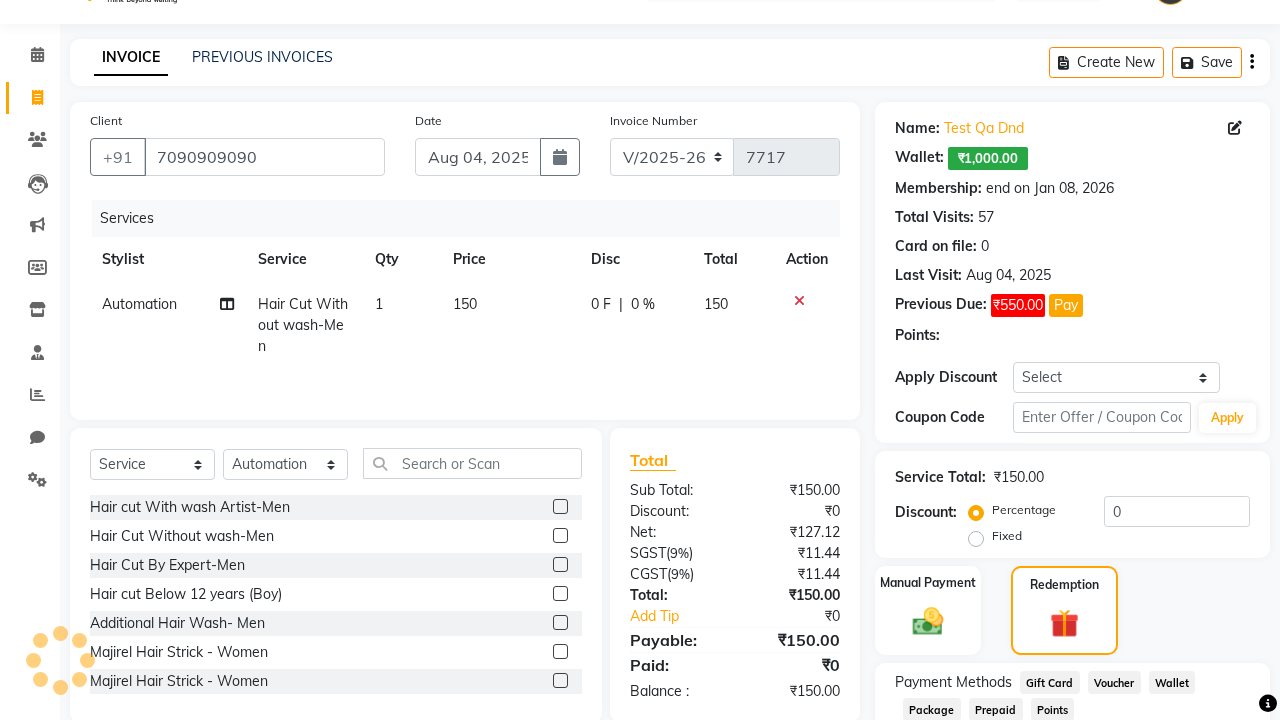 click on "Package" 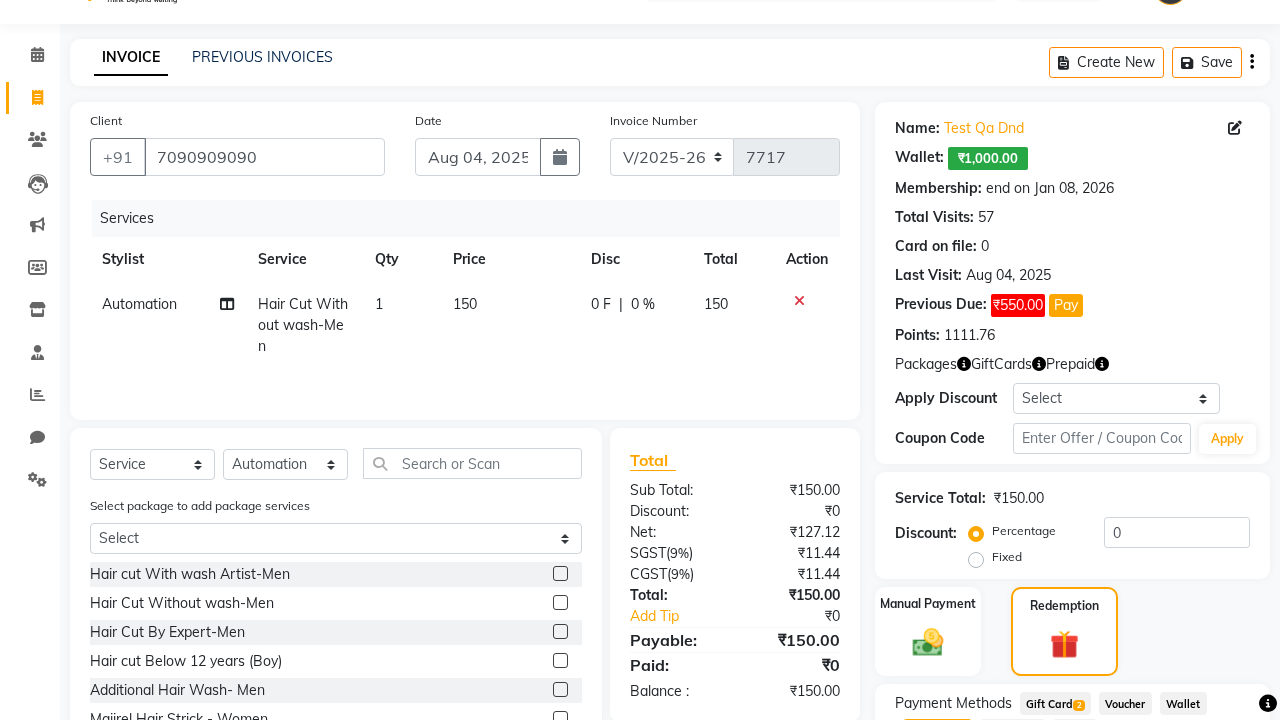 scroll, scrollTop: 182, scrollLeft: 0, axis: vertical 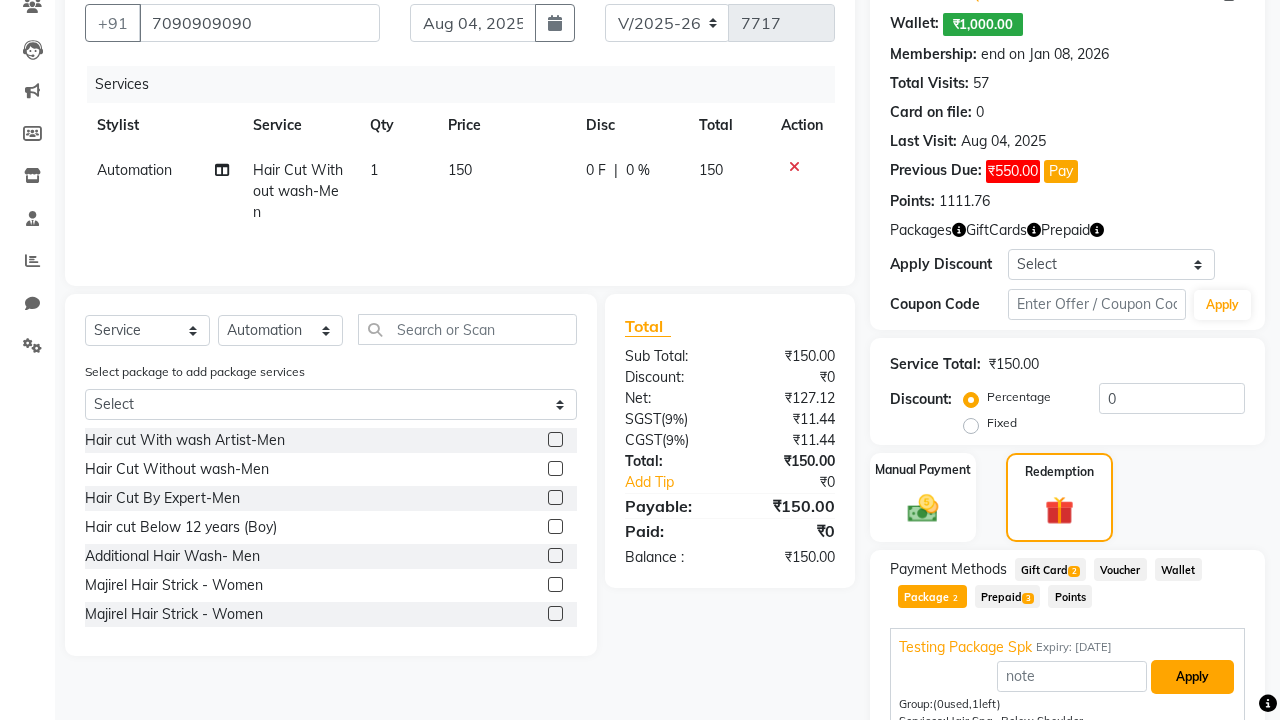 click on "Apply" at bounding box center [1192, 677] 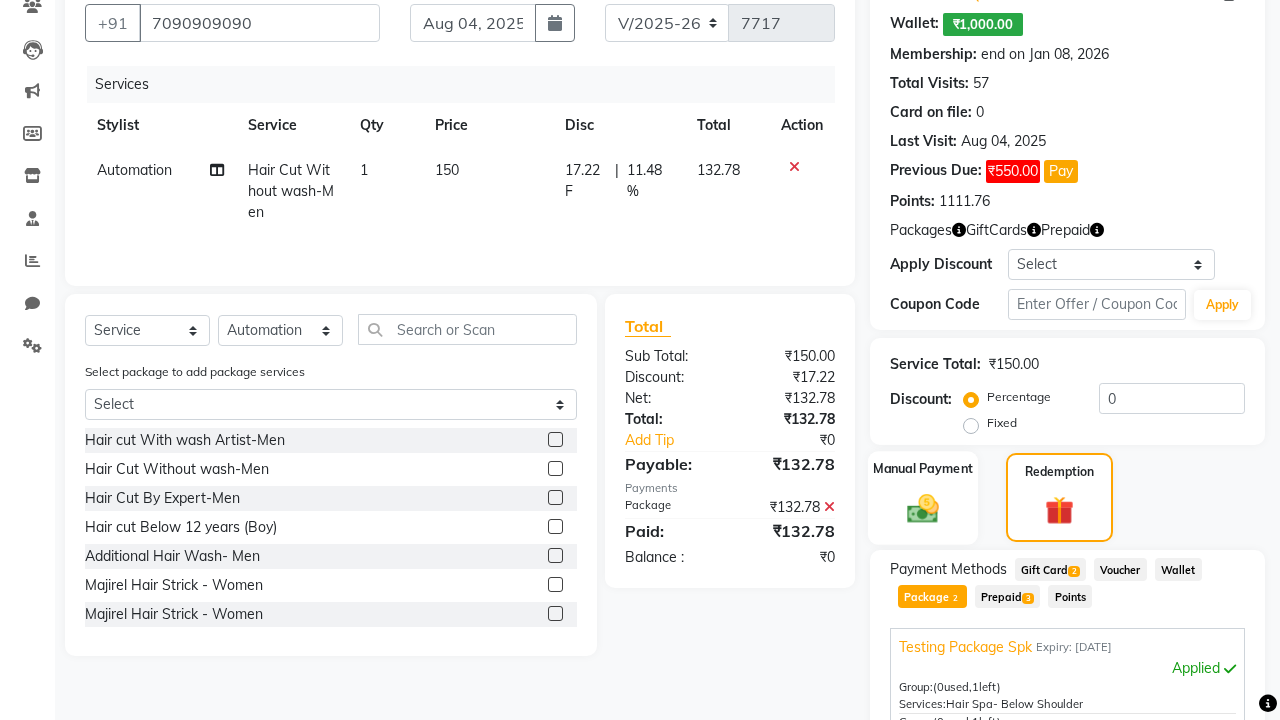click 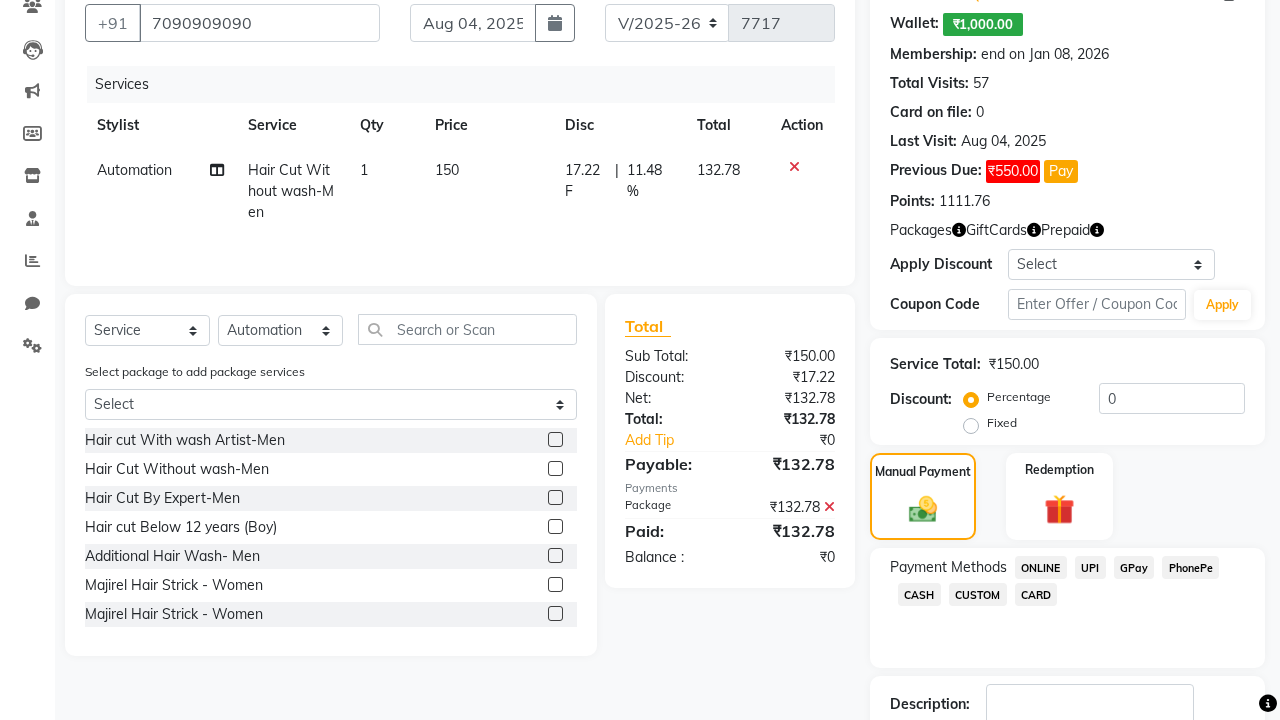 click on "ONLINE" 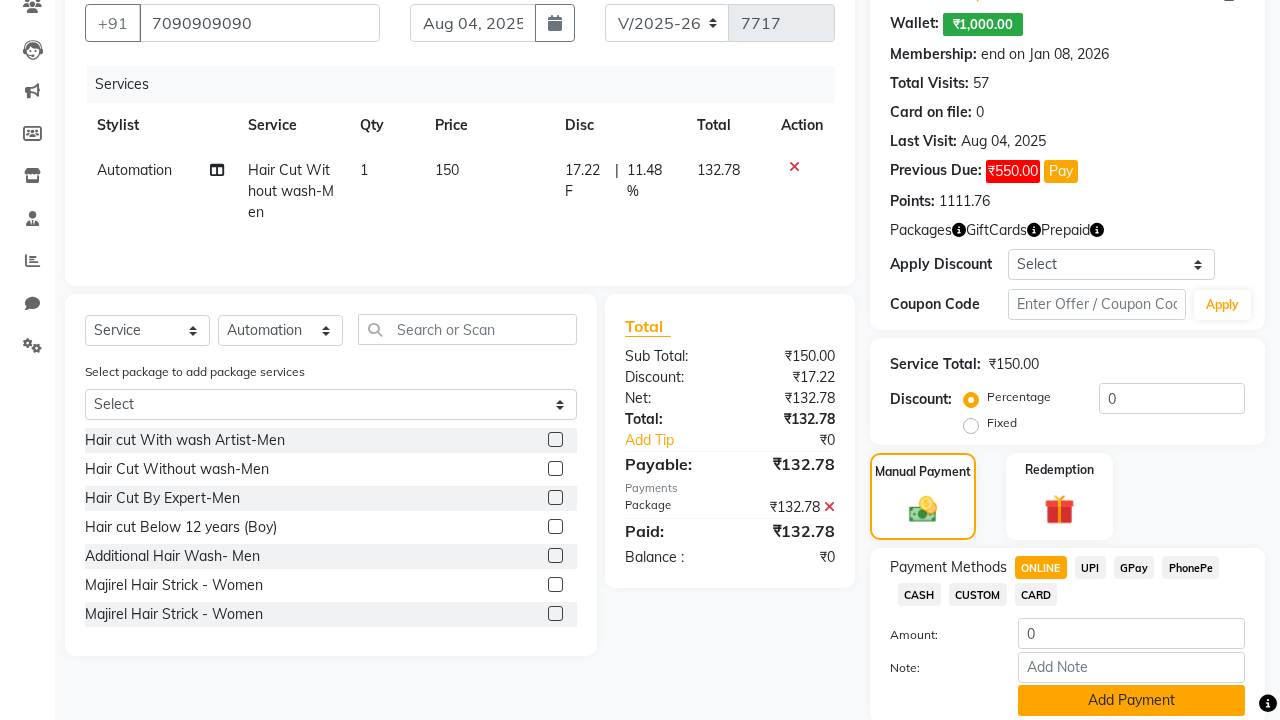 click on "Add Payment" 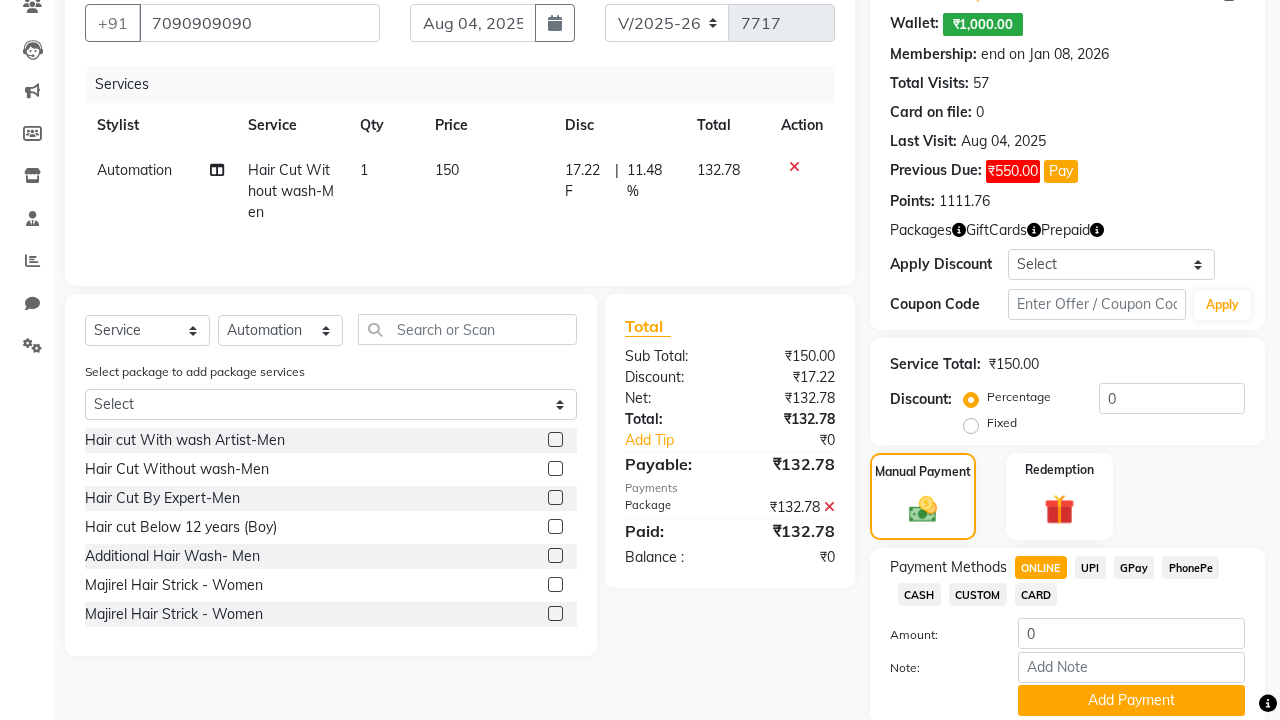 click 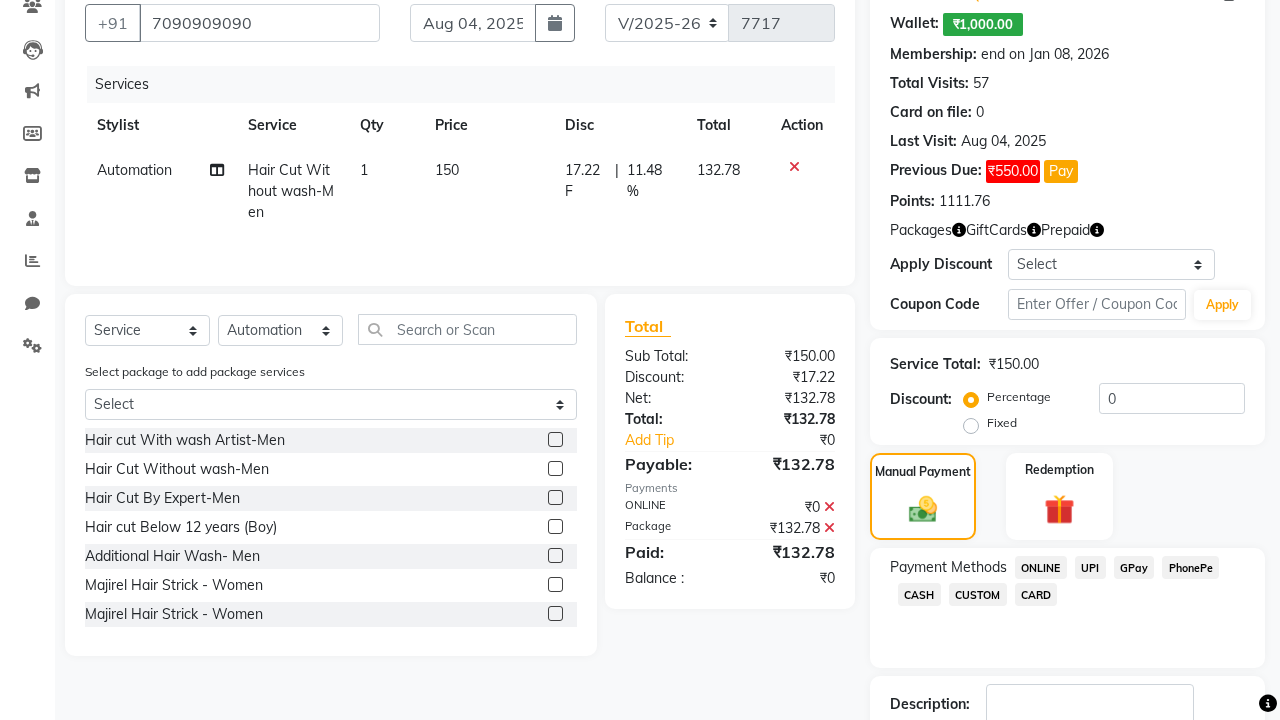 scroll, scrollTop: 314, scrollLeft: 0, axis: vertical 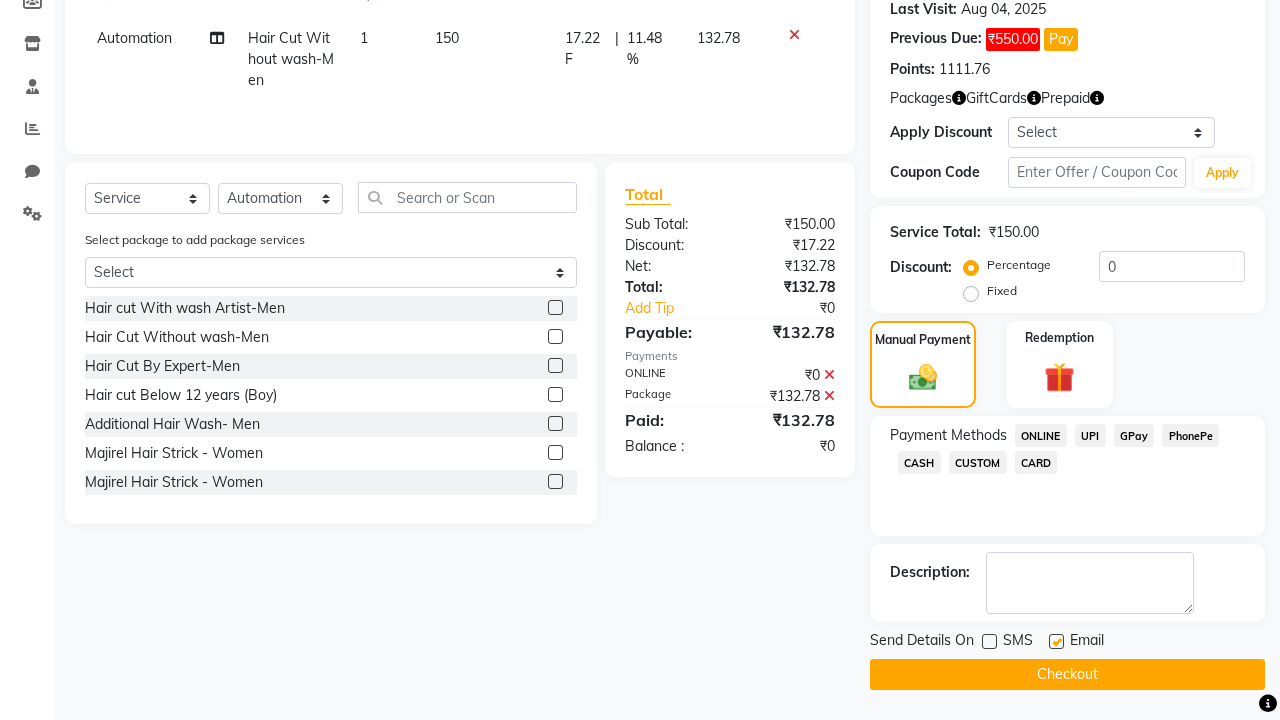 click 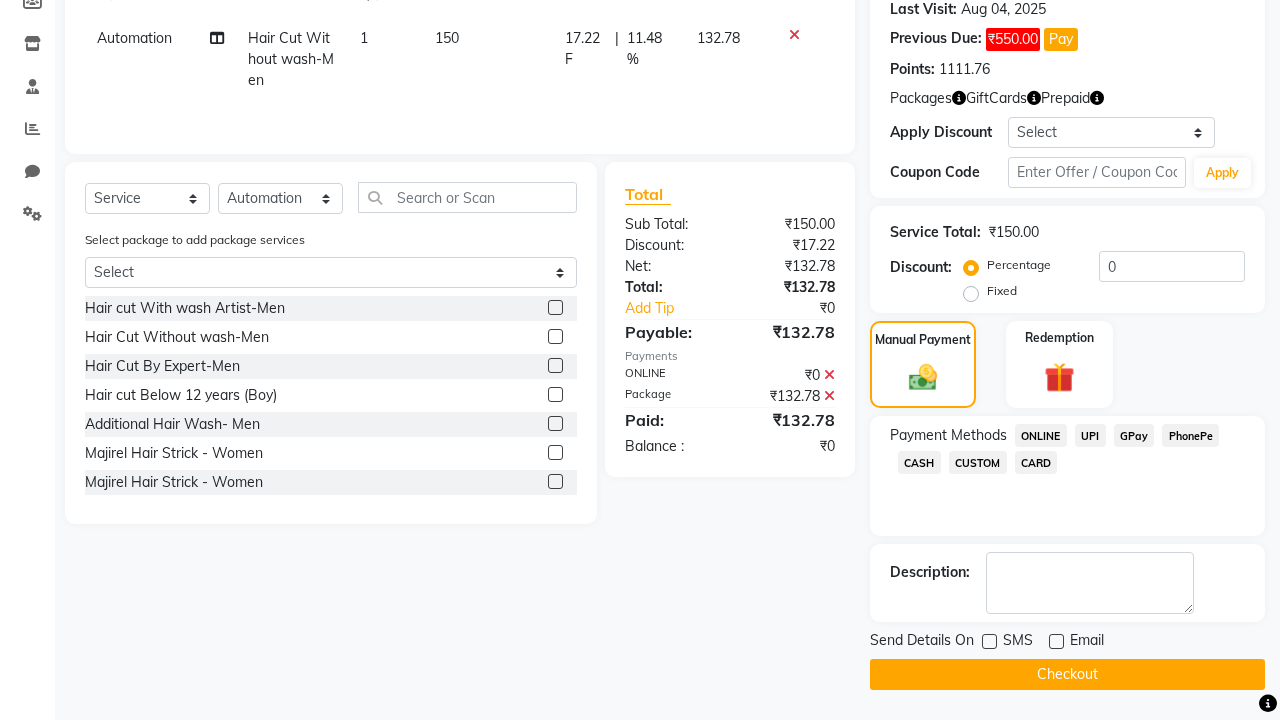 click on "Checkout" 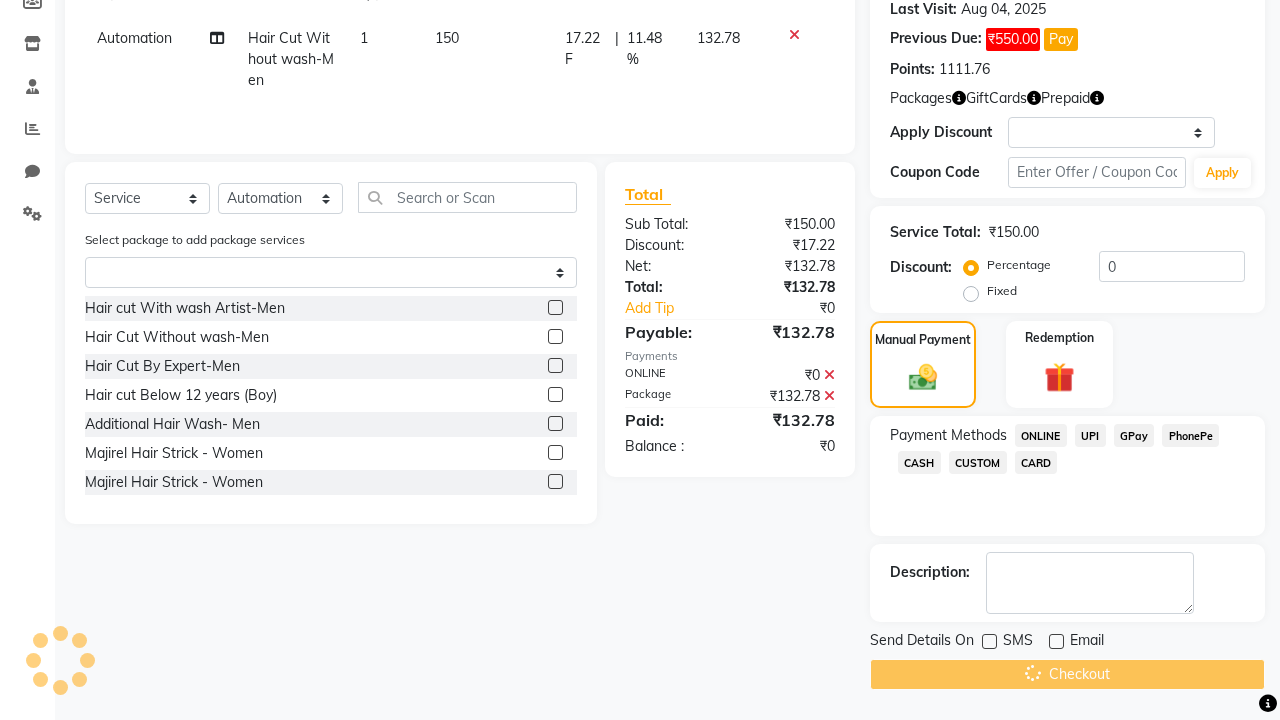 scroll, scrollTop: 0, scrollLeft: 0, axis: both 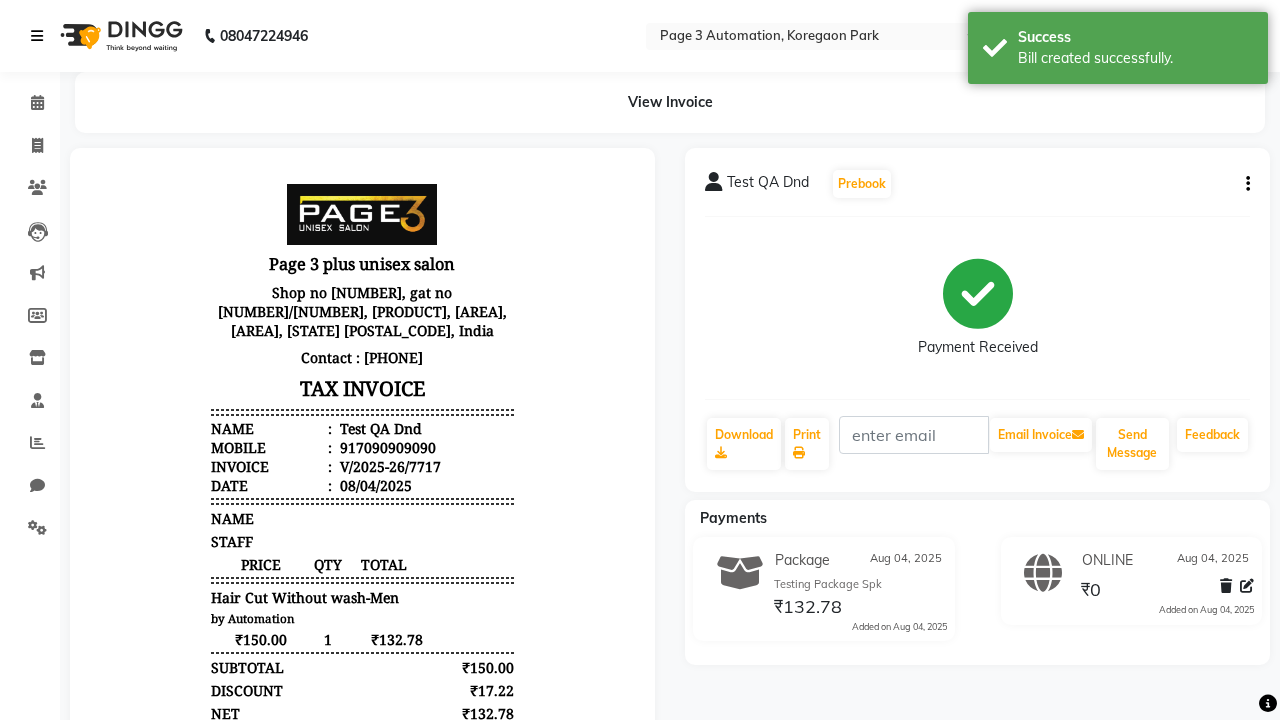click on "Bill created successfully." at bounding box center [1135, 58] 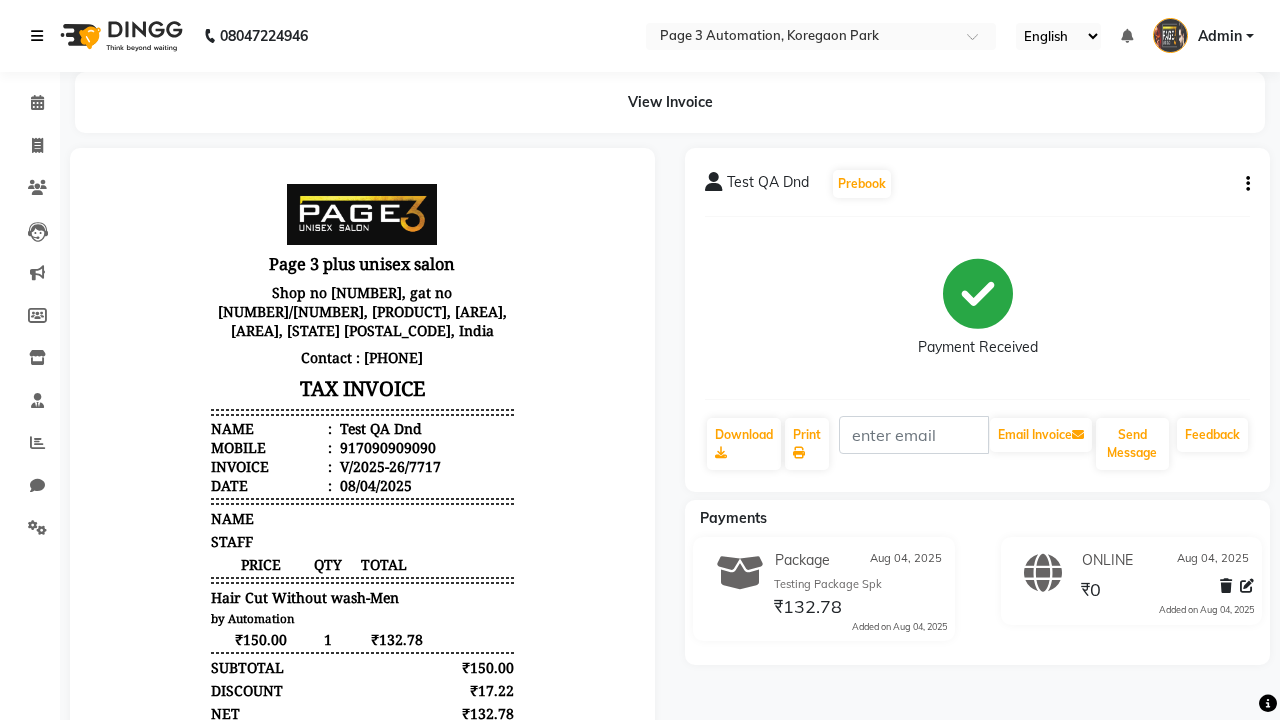 click at bounding box center (37, 36) 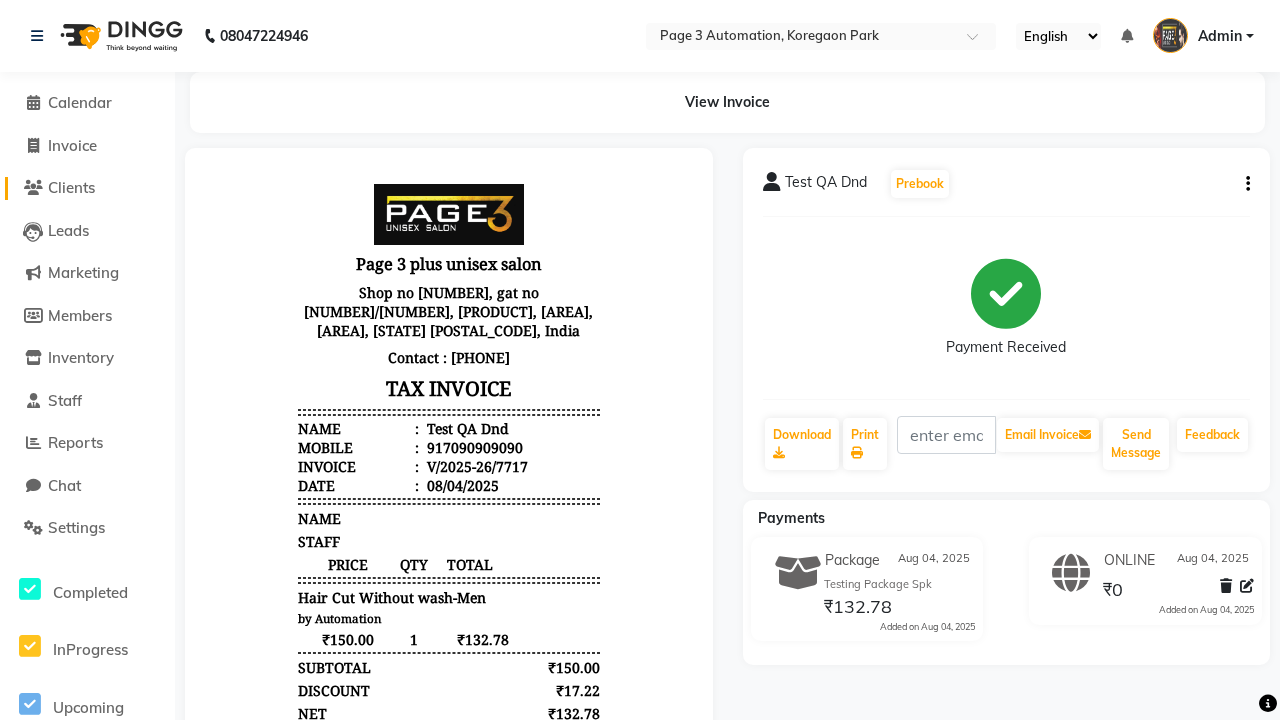 click on "Clients" 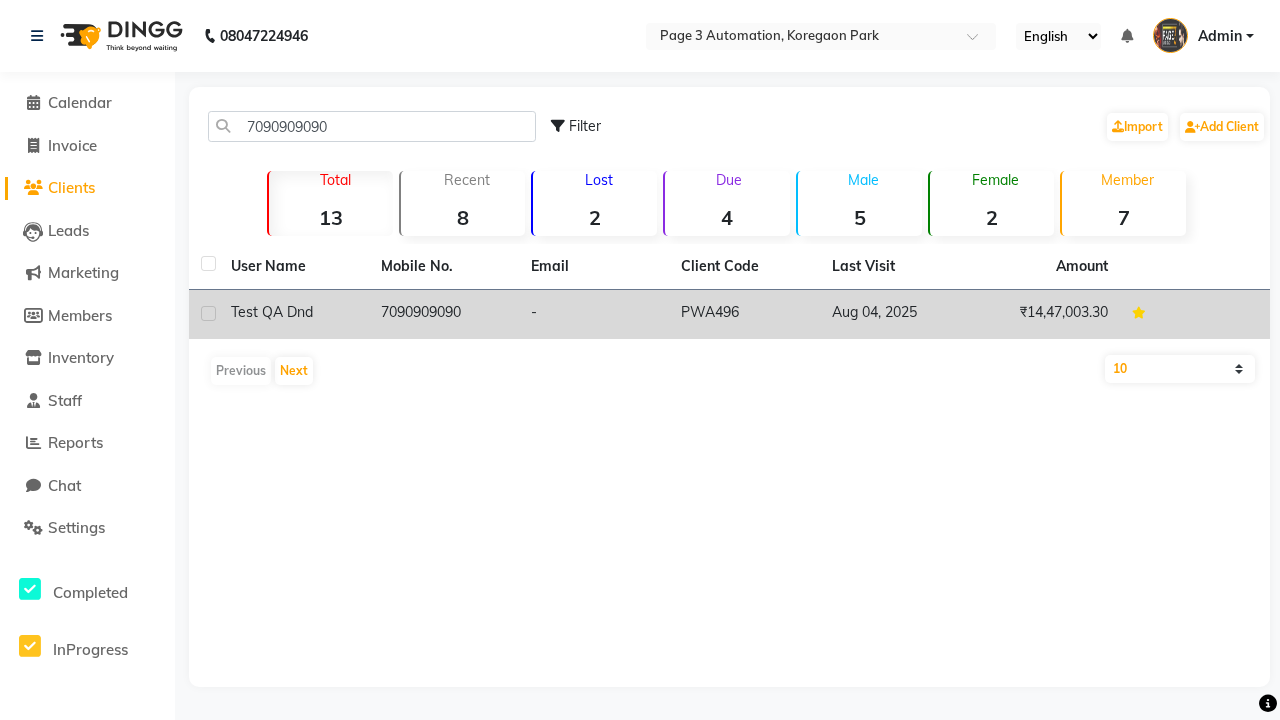 click on "7090909090" 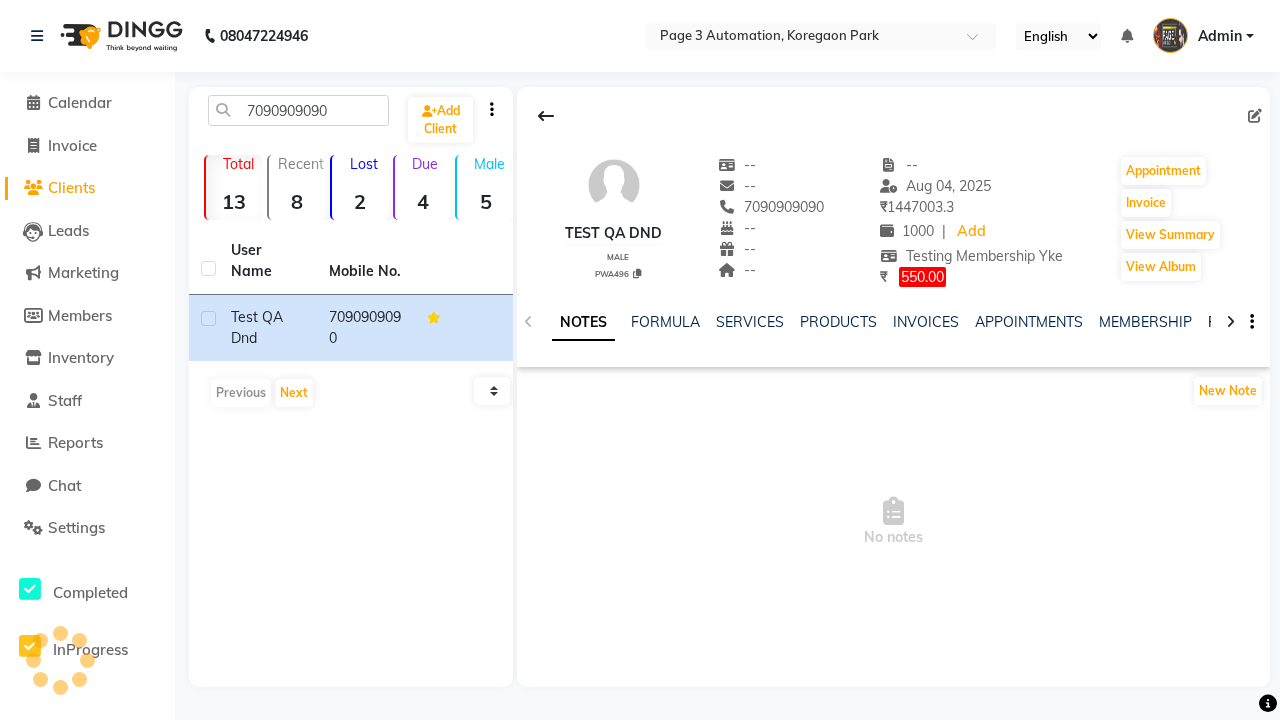 click on "PACKAGES" 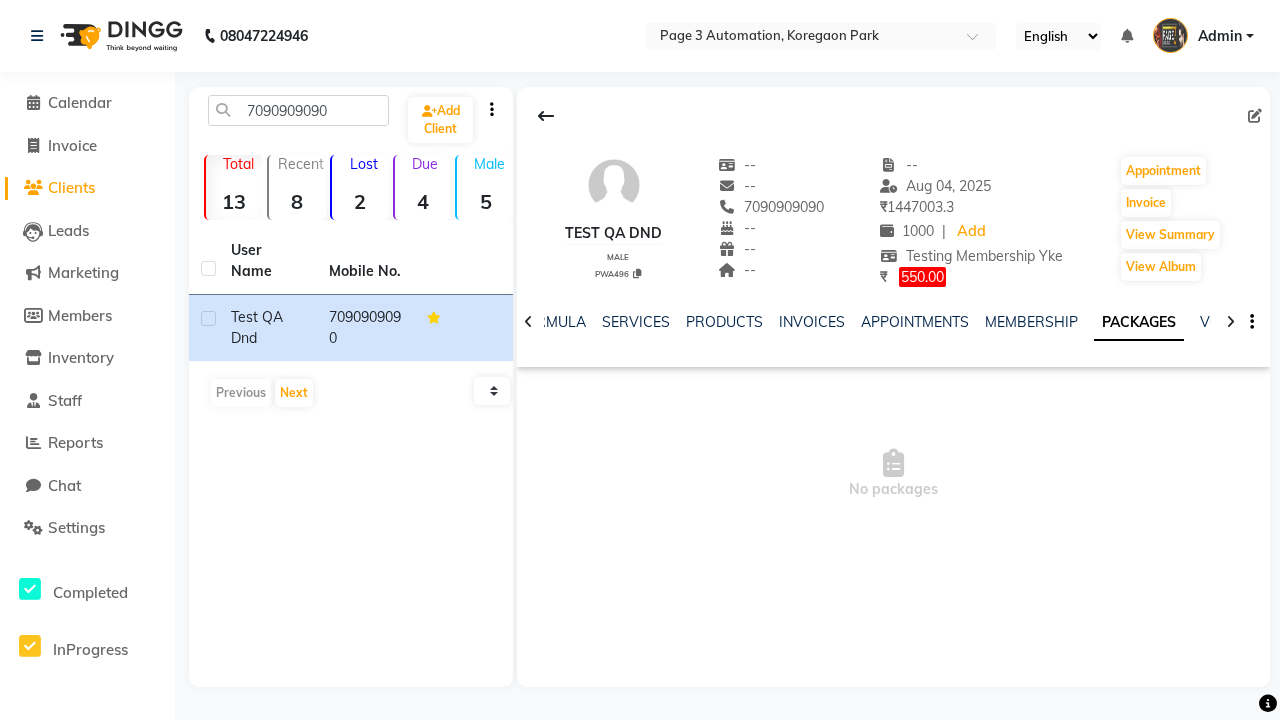 scroll, scrollTop: 0, scrollLeft: 71, axis: horizontal 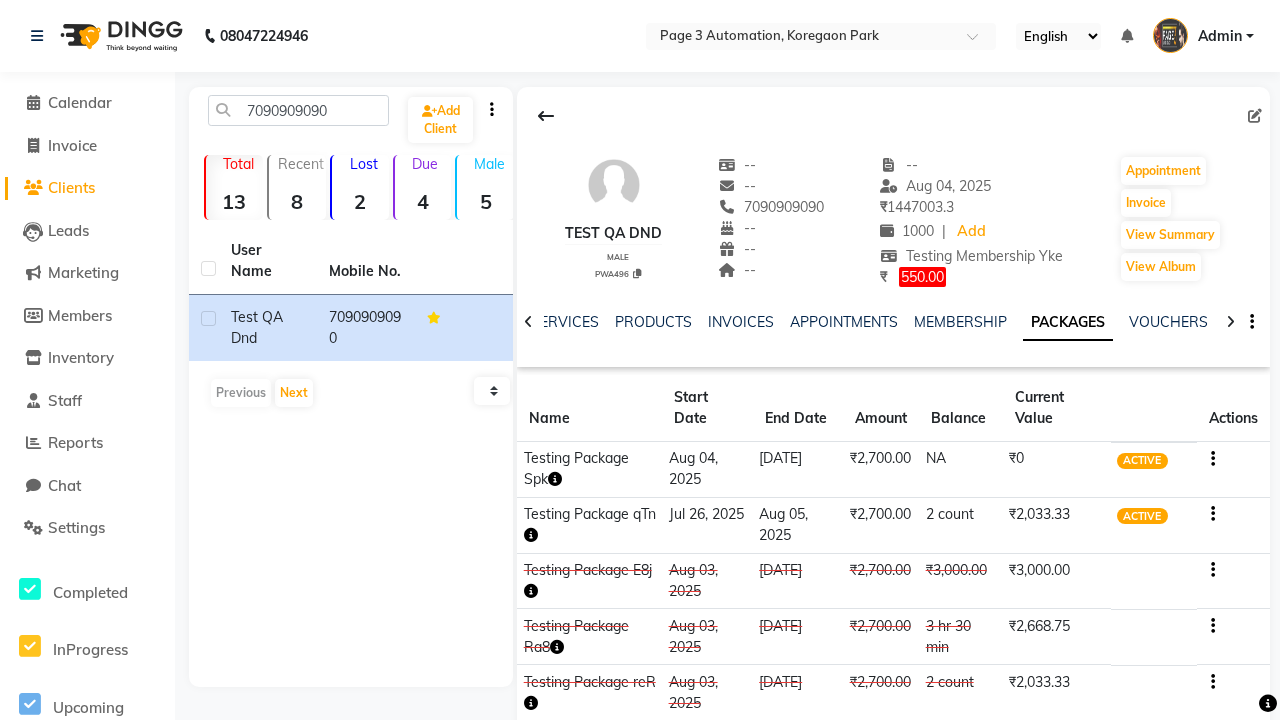 click 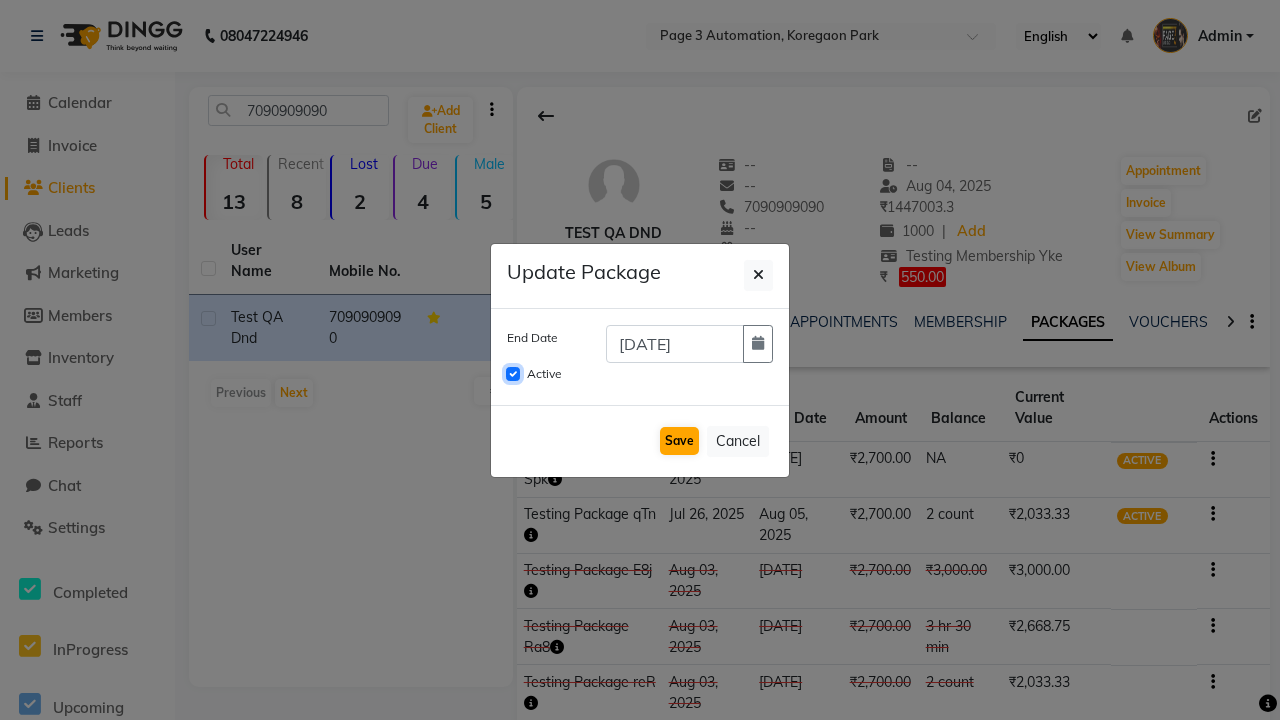 click on "Active" at bounding box center [513, 374] 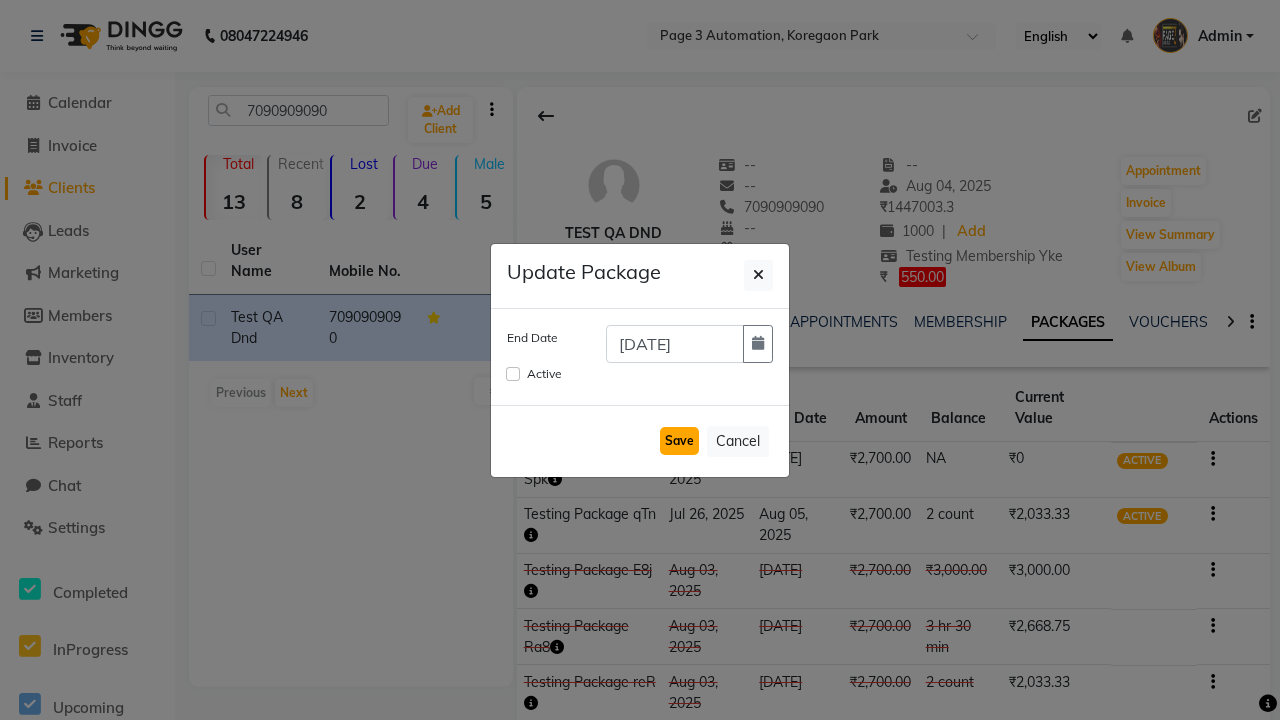 click on "Save" 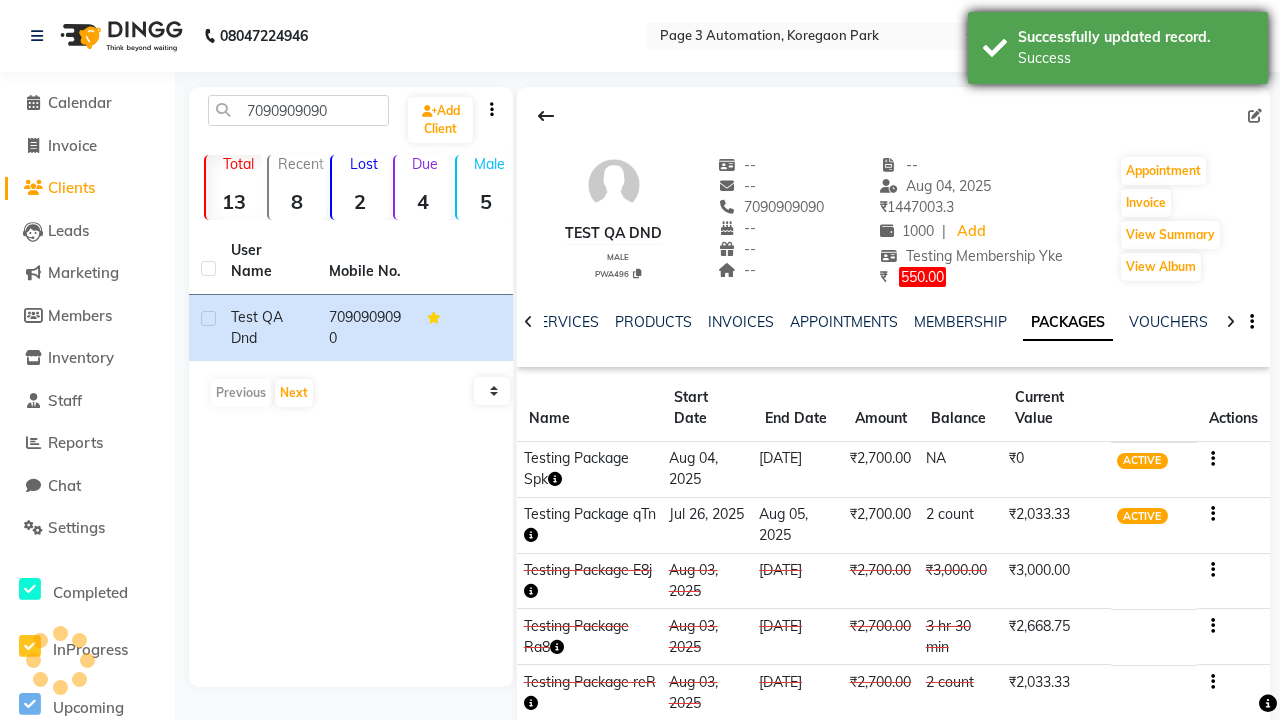 click on "Success" at bounding box center (1135, 58) 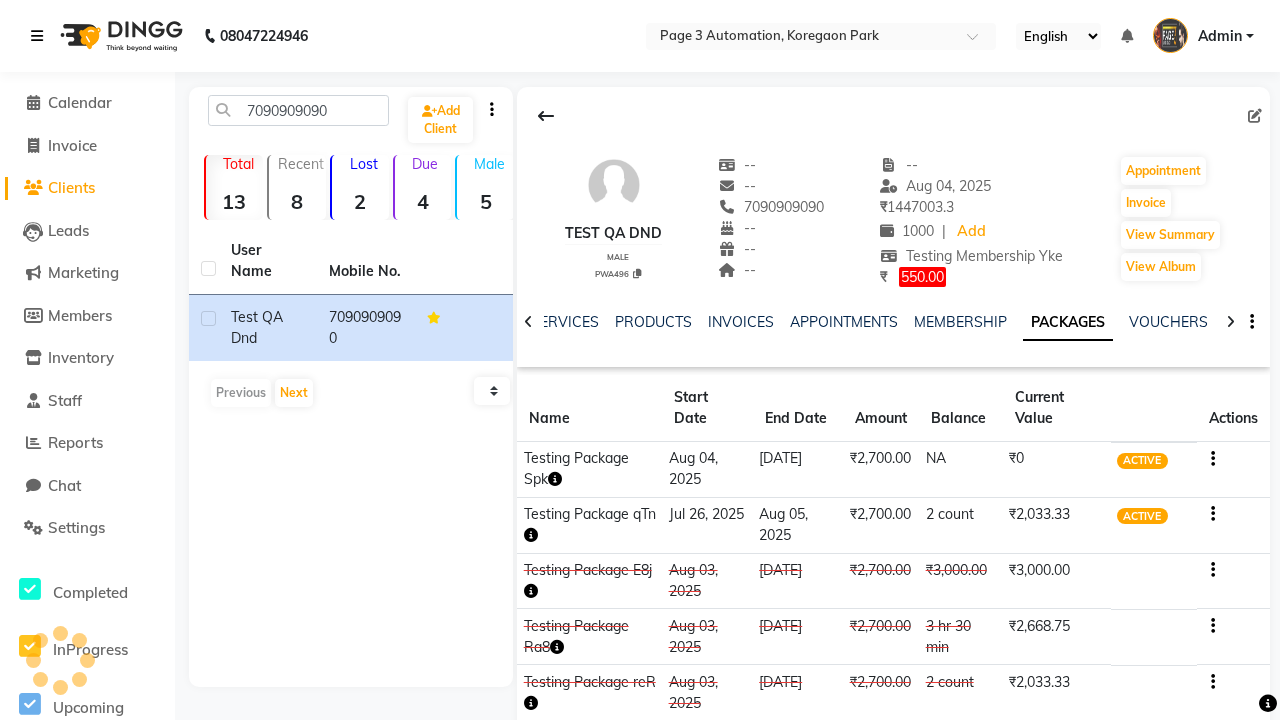 click at bounding box center (37, 36) 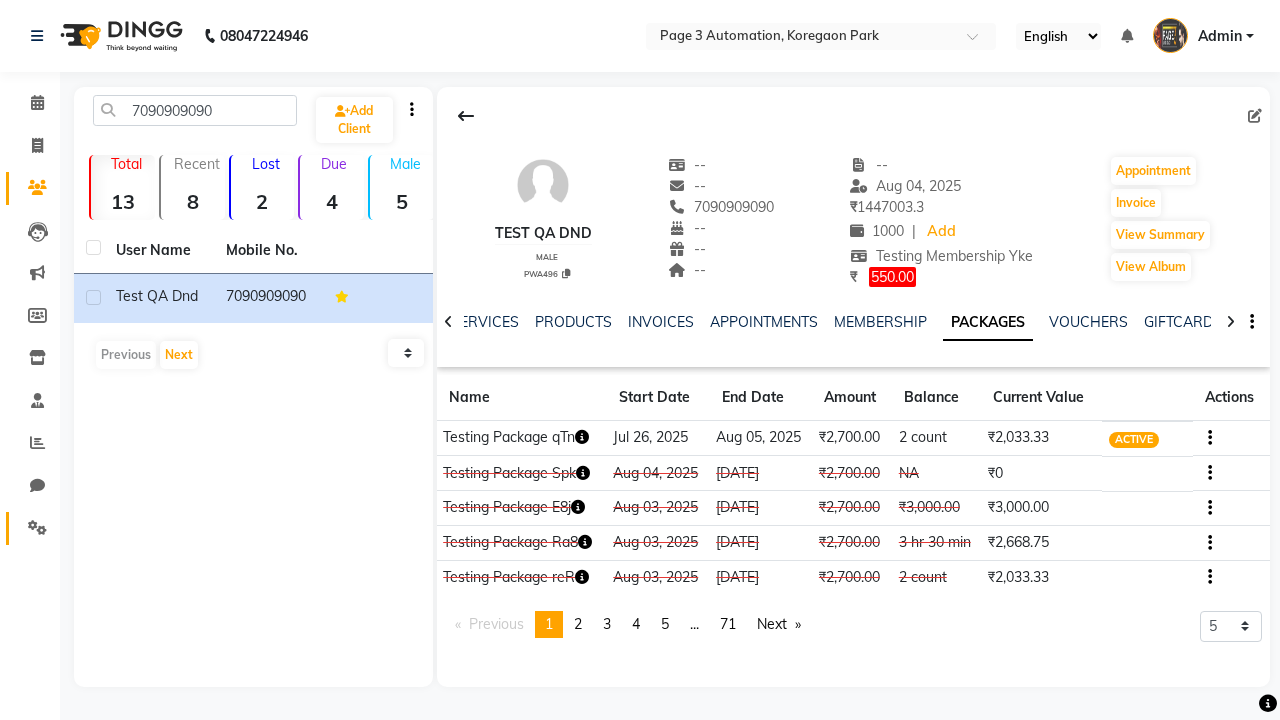 click 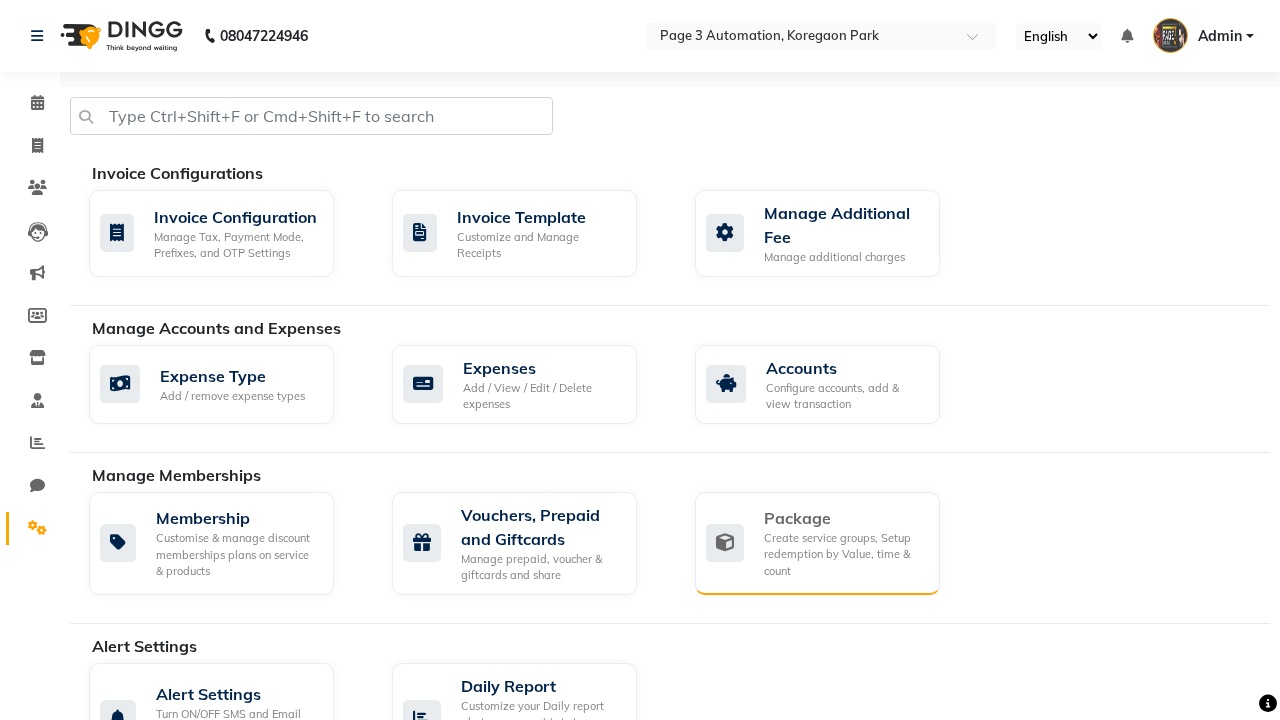 click on "Package" 